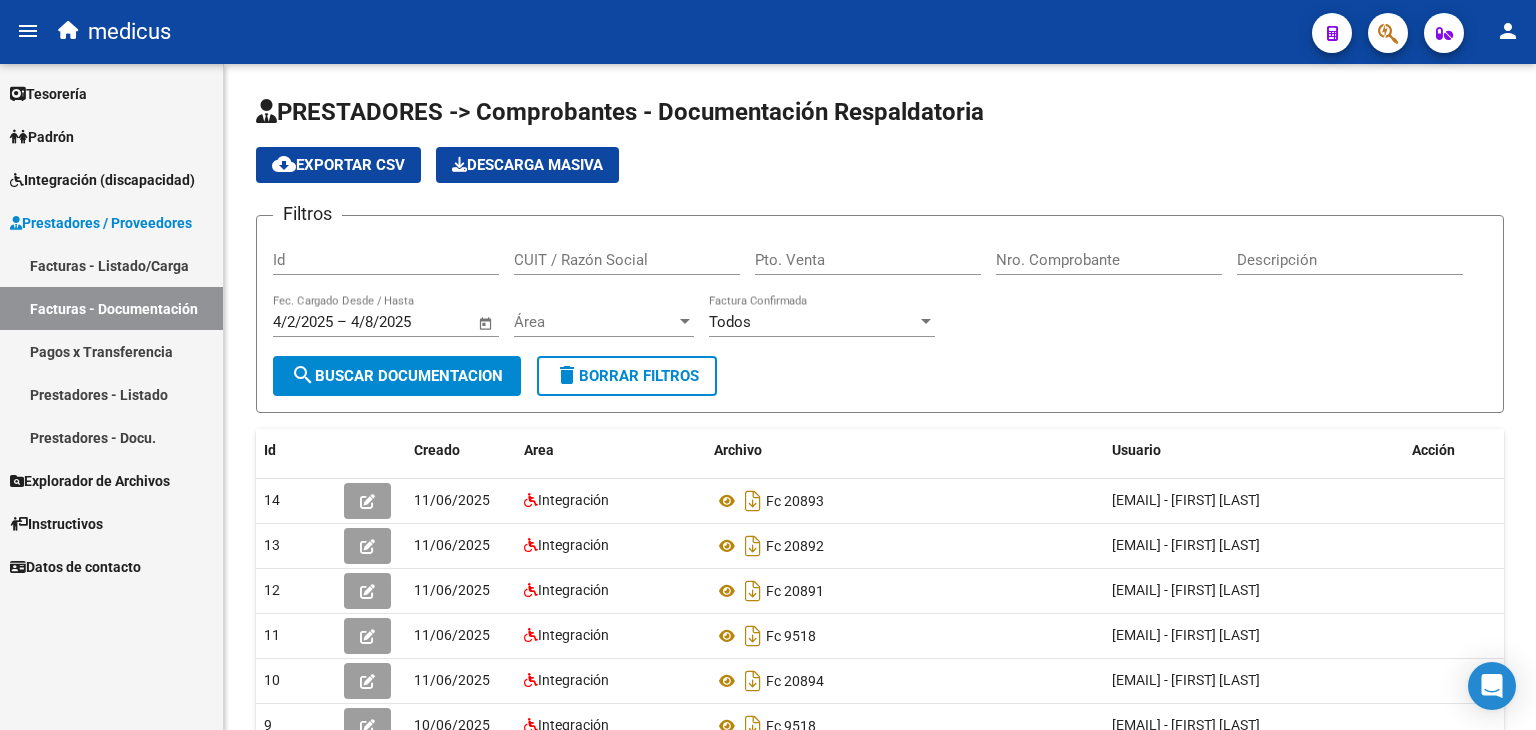 scroll, scrollTop: 0, scrollLeft: 0, axis: both 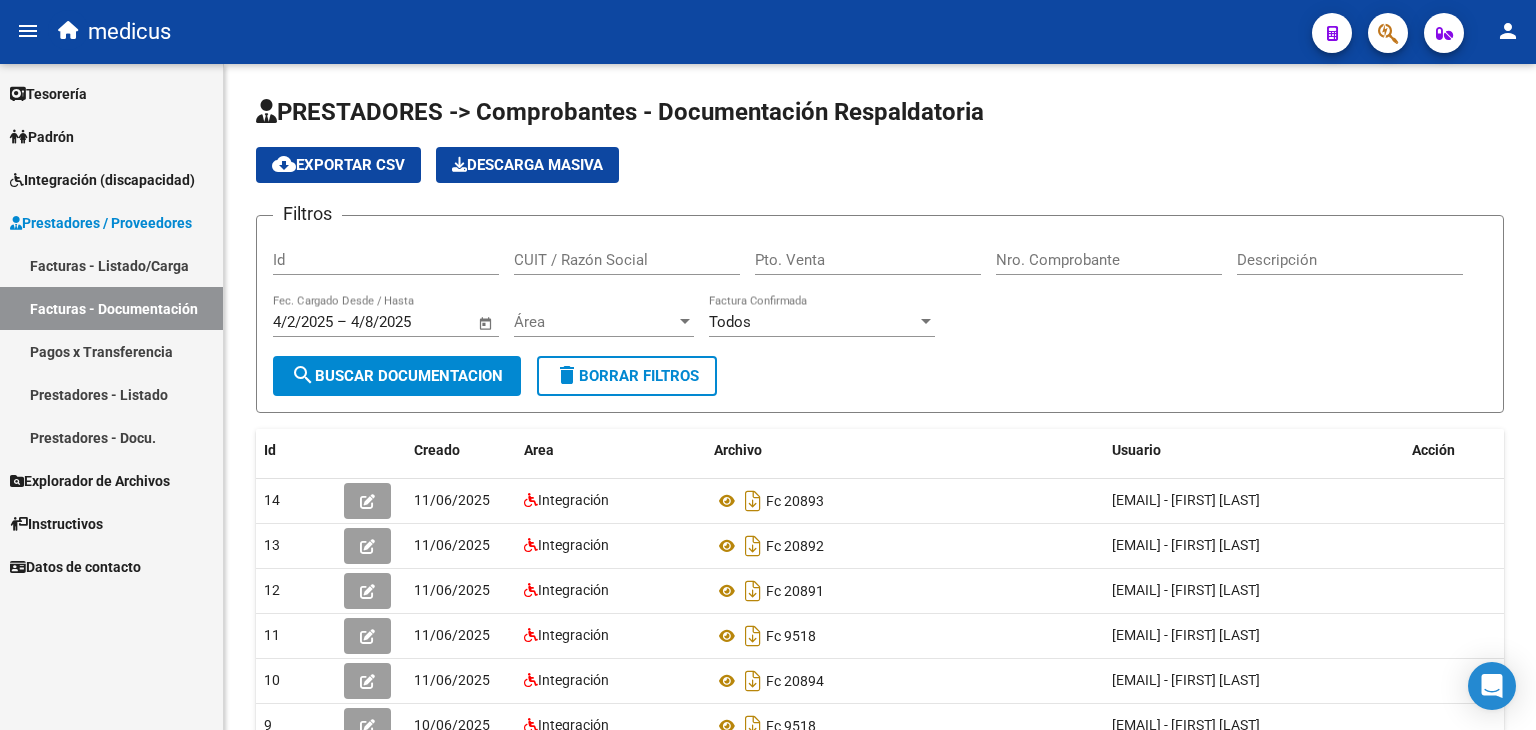 click on "Prestadores / Proveedores" at bounding box center (101, 223) 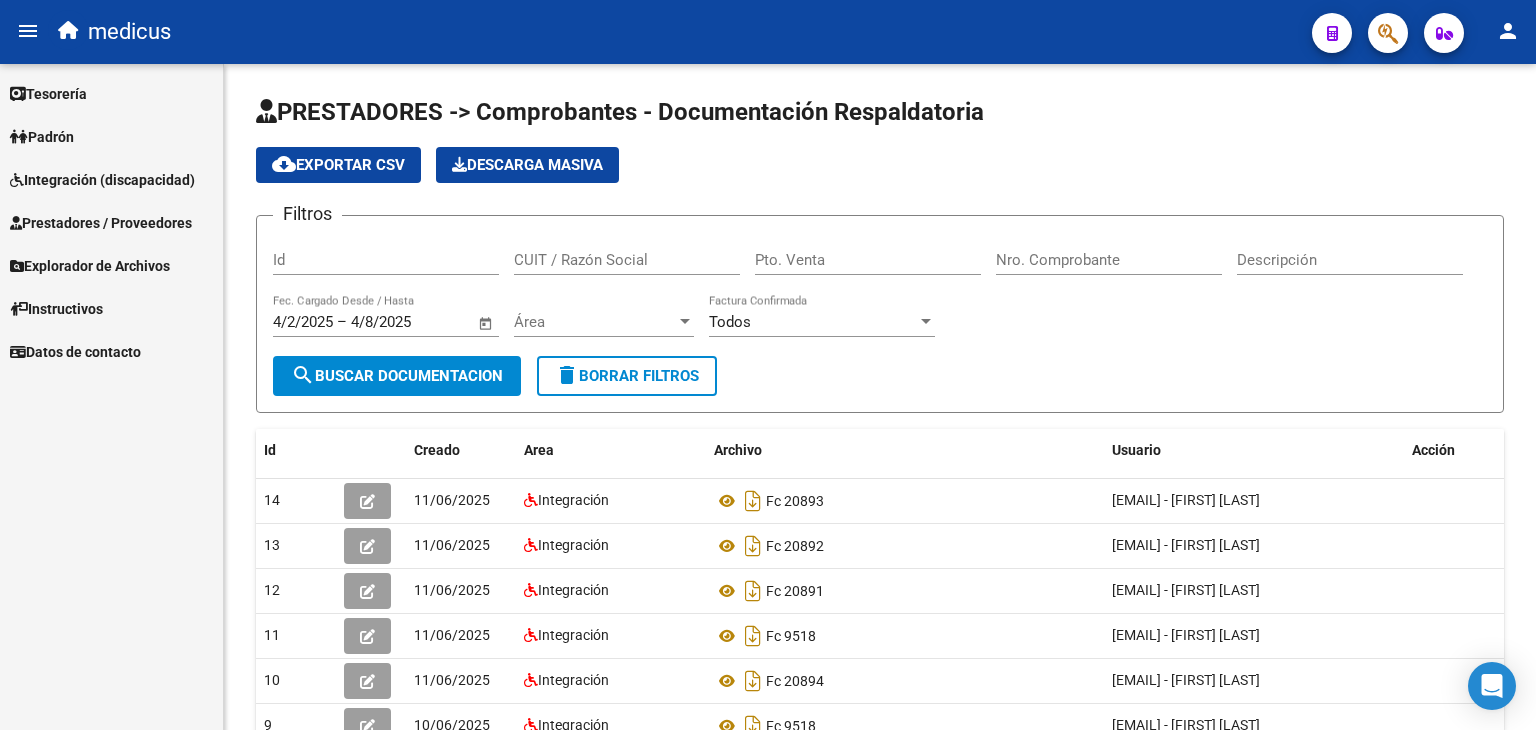 click on "Prestadores / Proveedores" at bounding box center [101, 223] 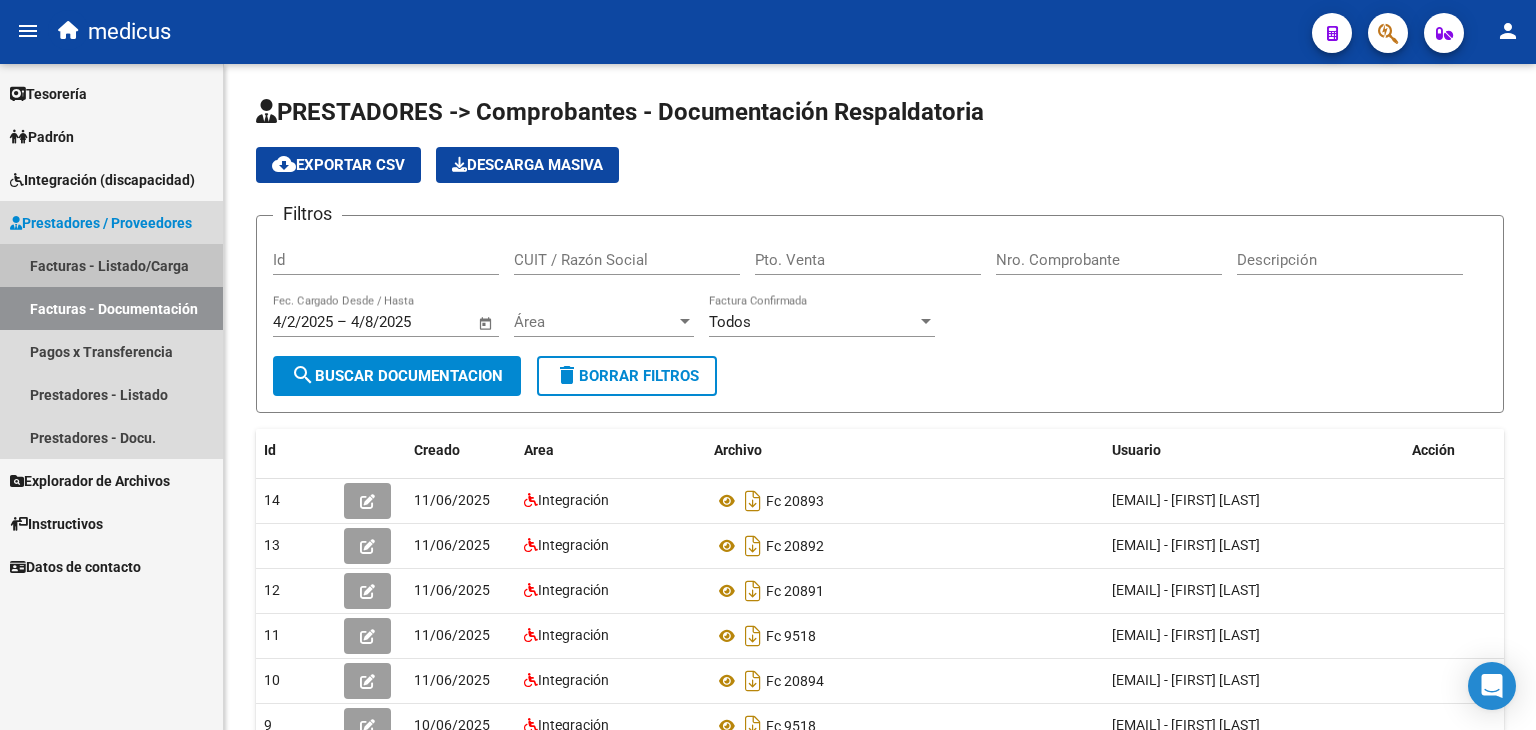 click on "Facturas - Listado/Carga" at bounding box center [111, 265] 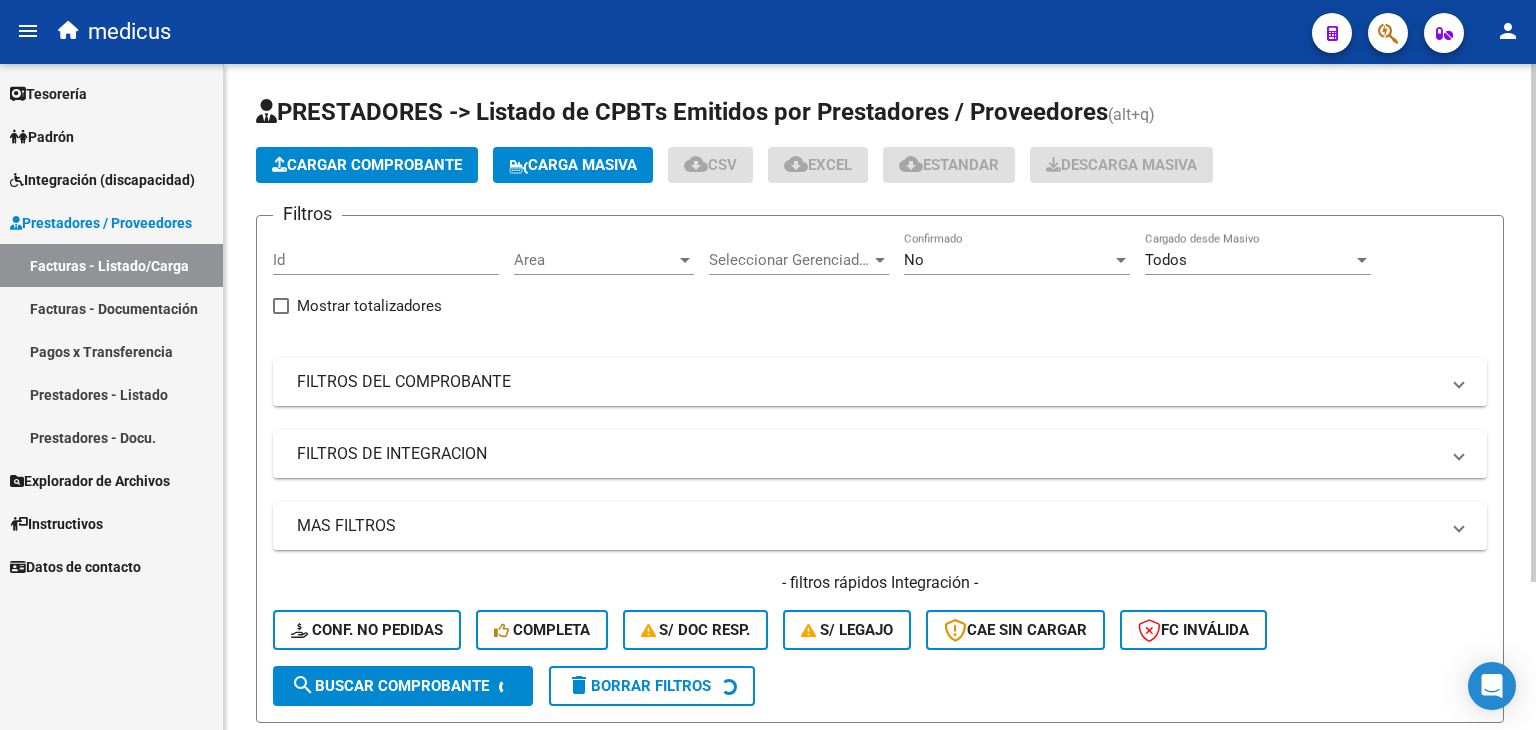 click on "Carga Masiva" 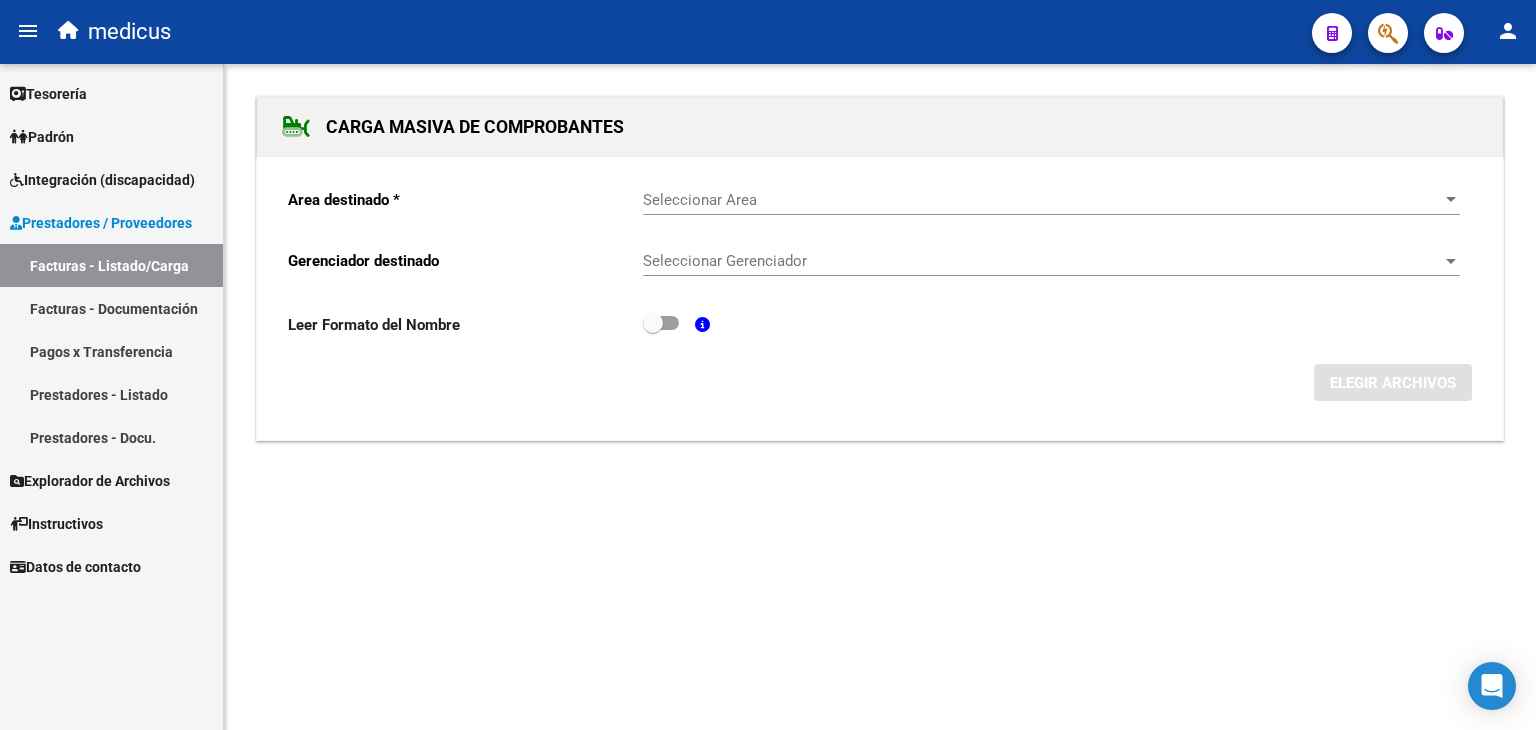 click on "Seleccionar Area" at bounding box center (1042, 200) 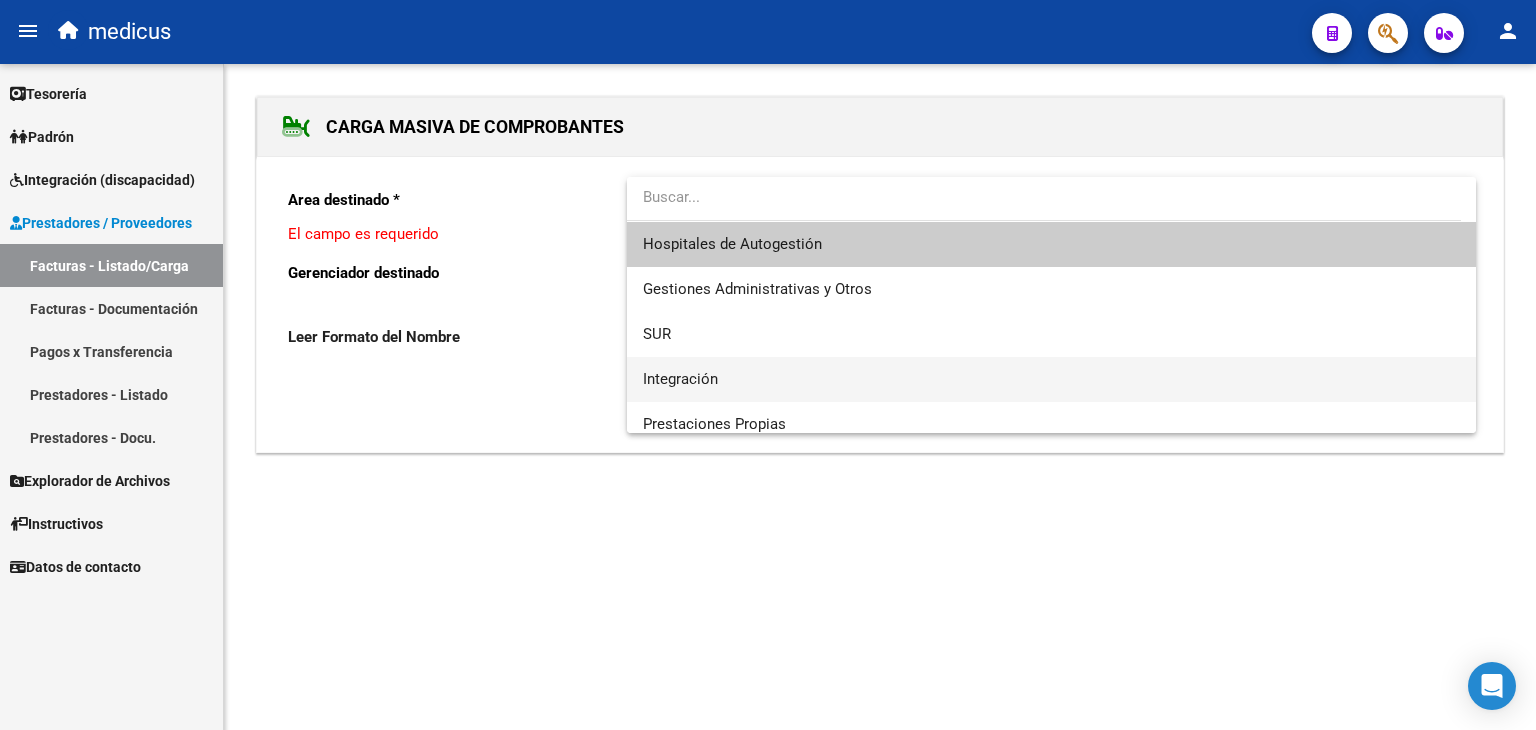 click on "Integración" at bounding box center [1051, 379] 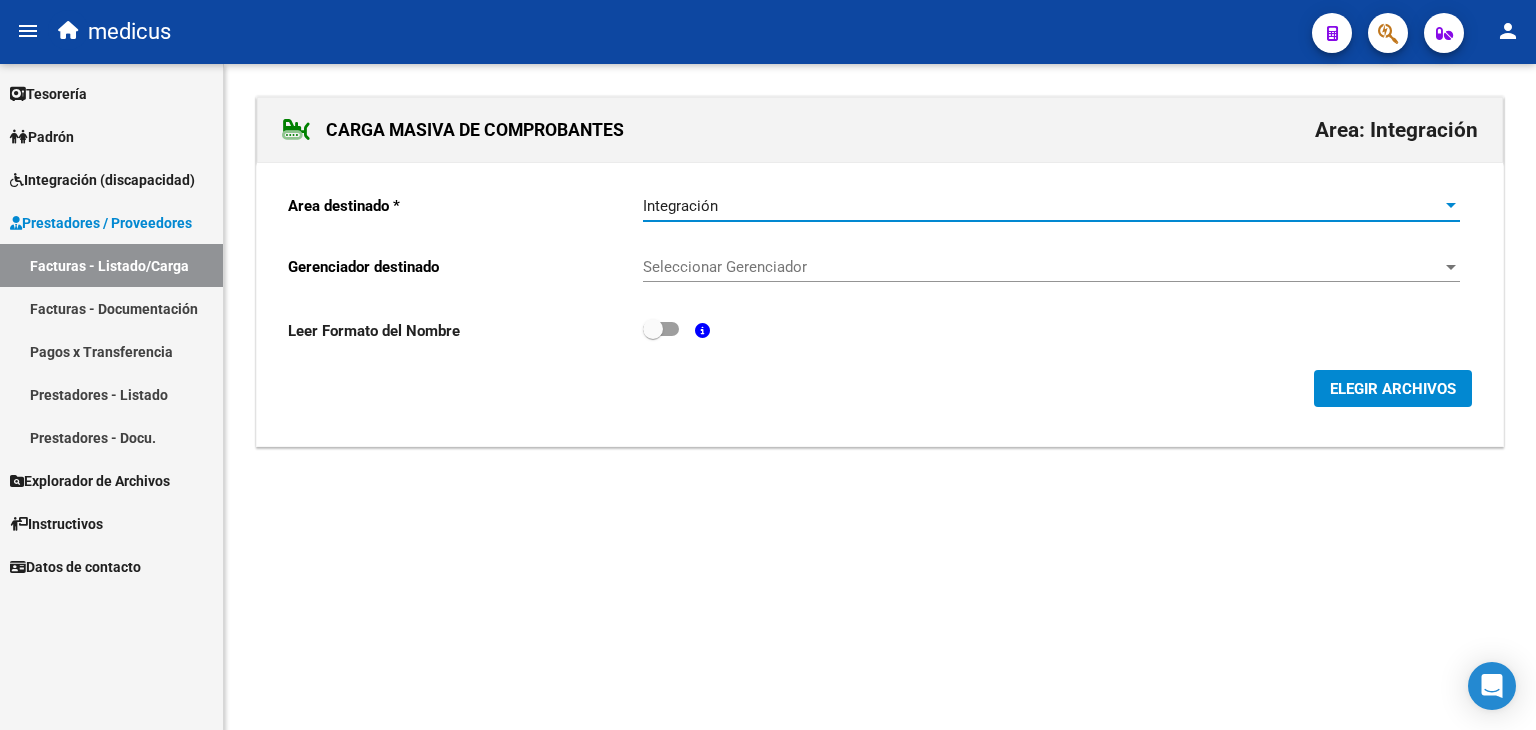 click on "ELEGIR ARCHIVOS" 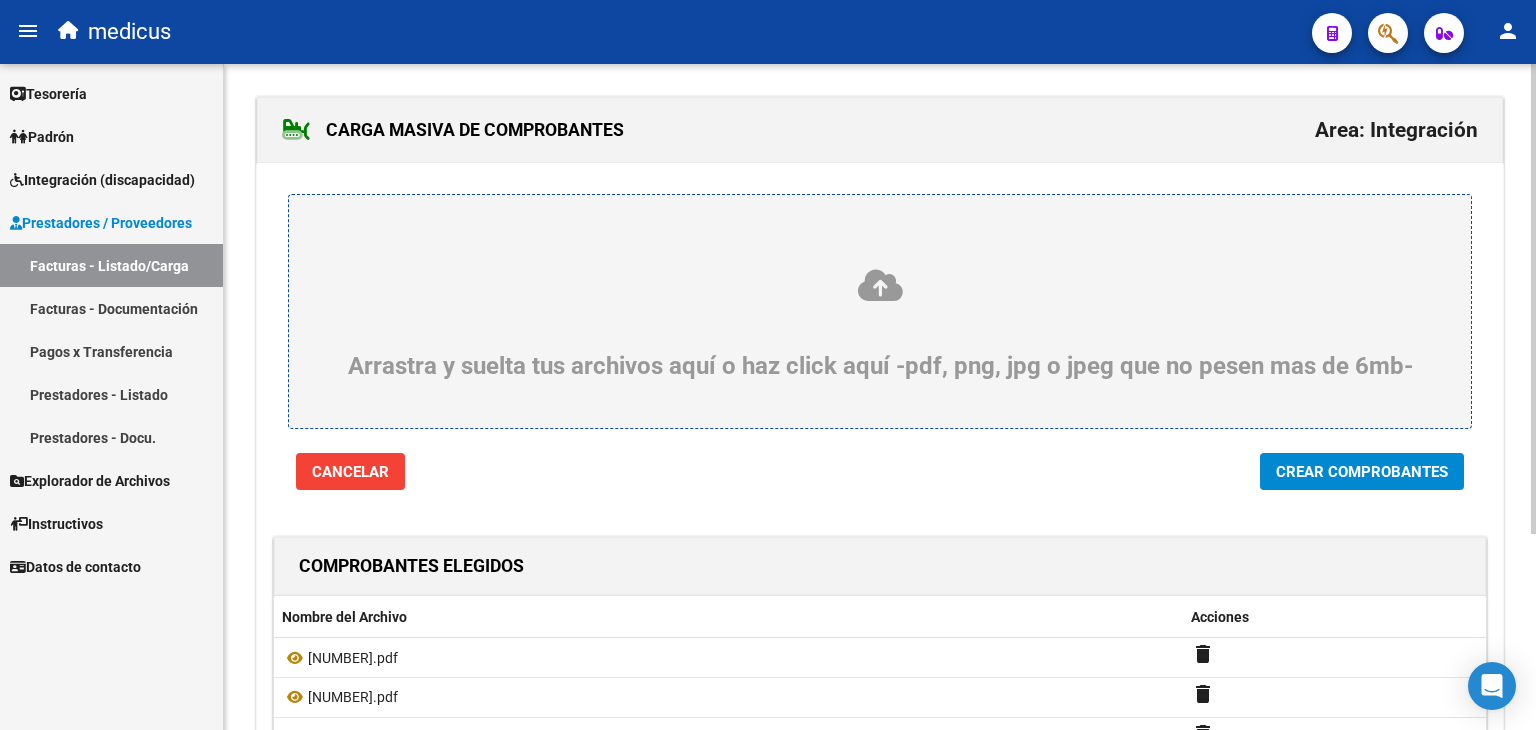 click on "Crear Comprobantes" 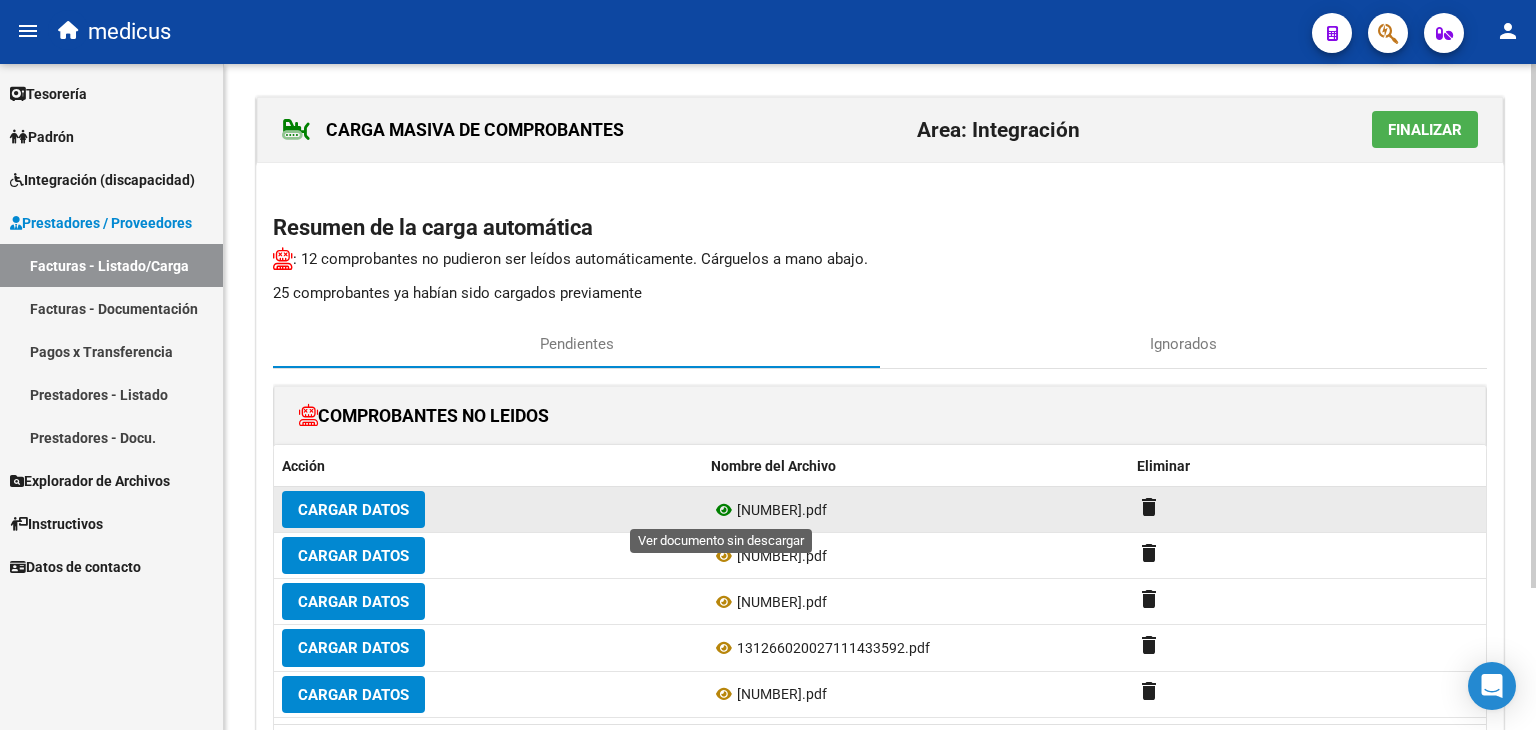 click 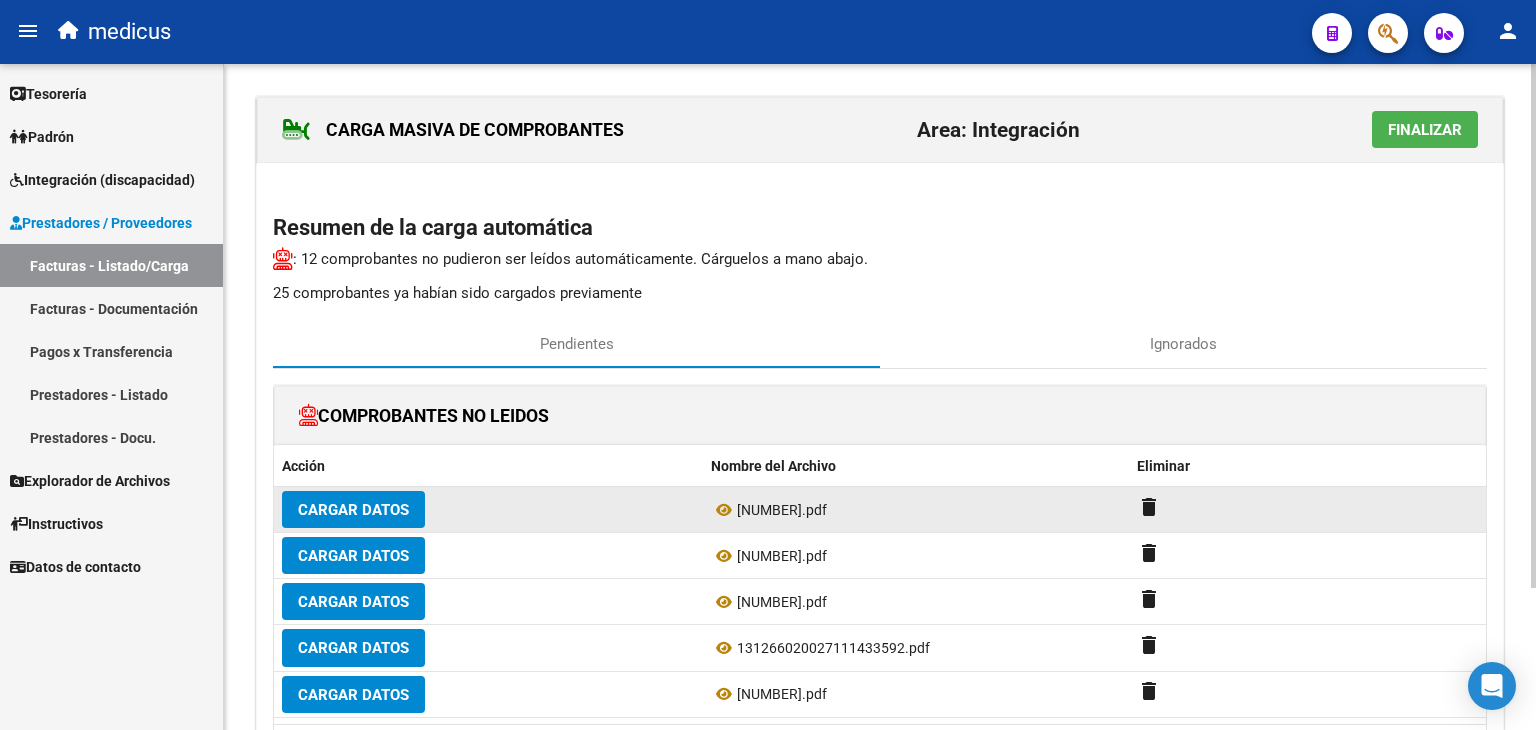 click on "Cargar Datos" 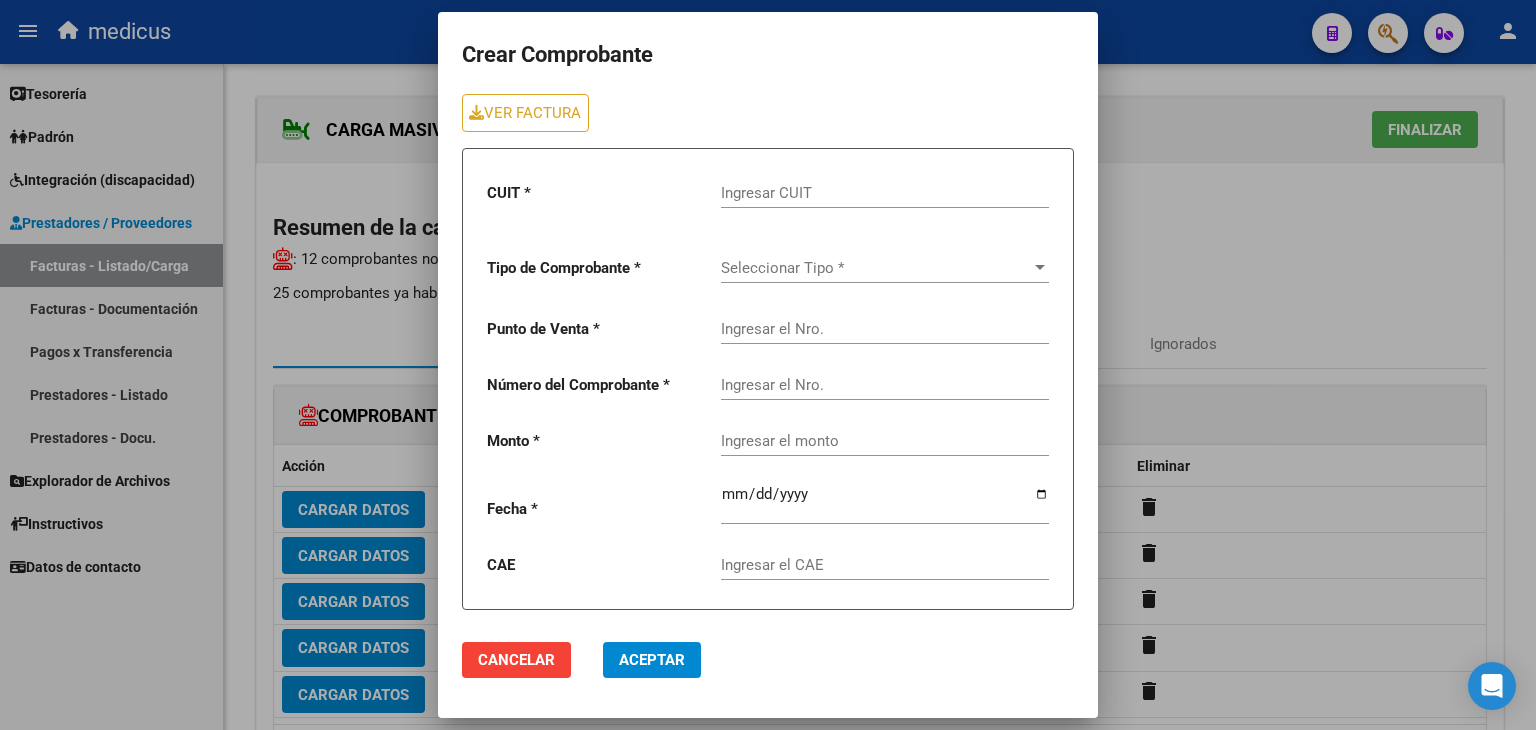 click on "Ingresar CUIT" at bounding box center (885, 193) 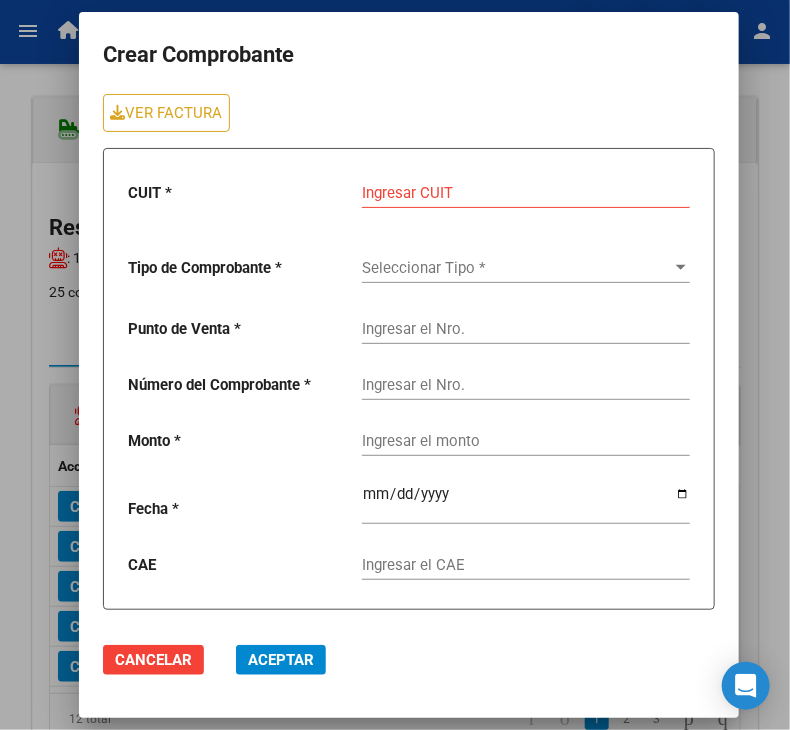 click on "Ingresar CUIT" at bounding box center (526, 193) 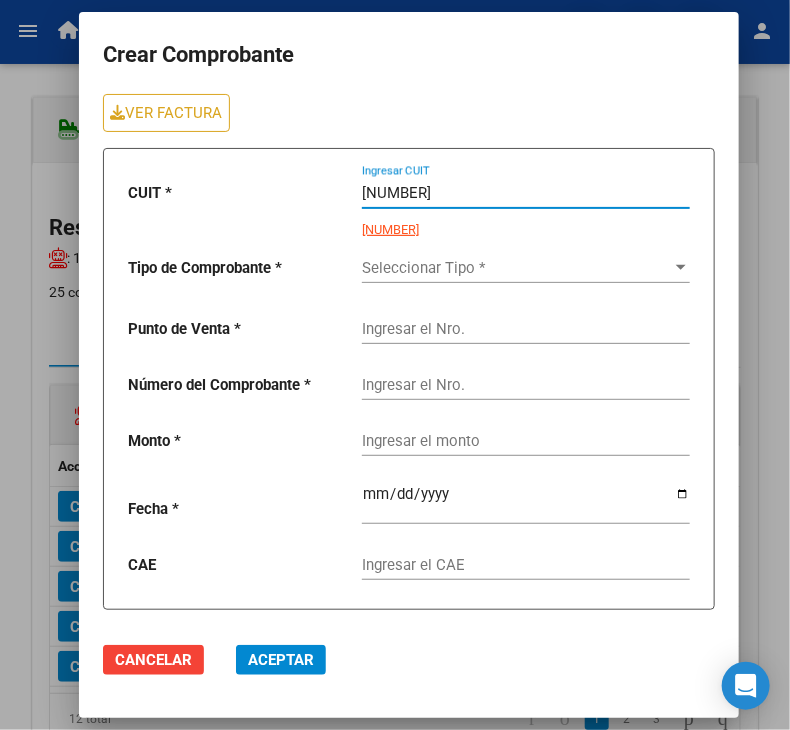 type on "[NUMBER]" 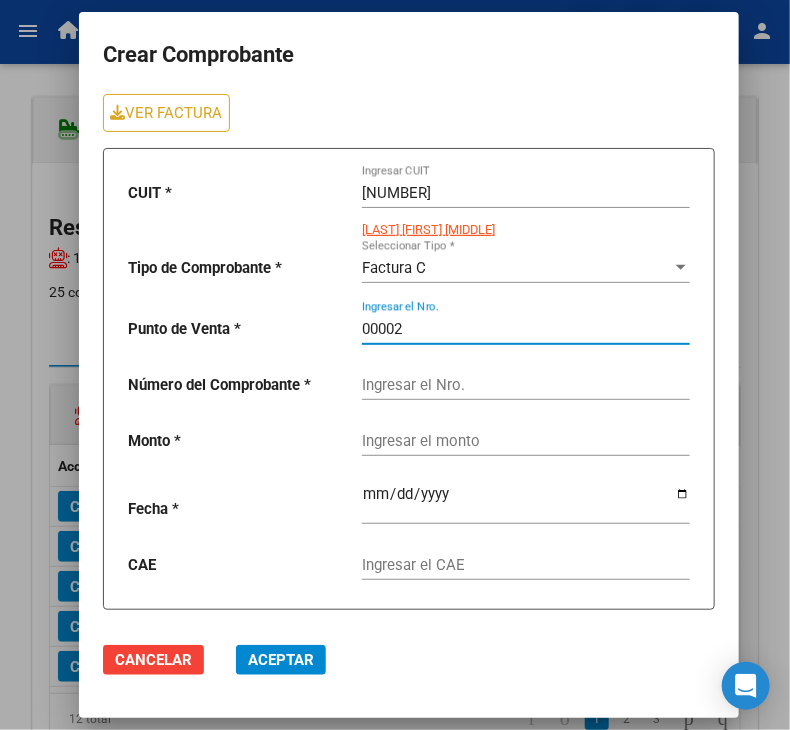 type on "00002" 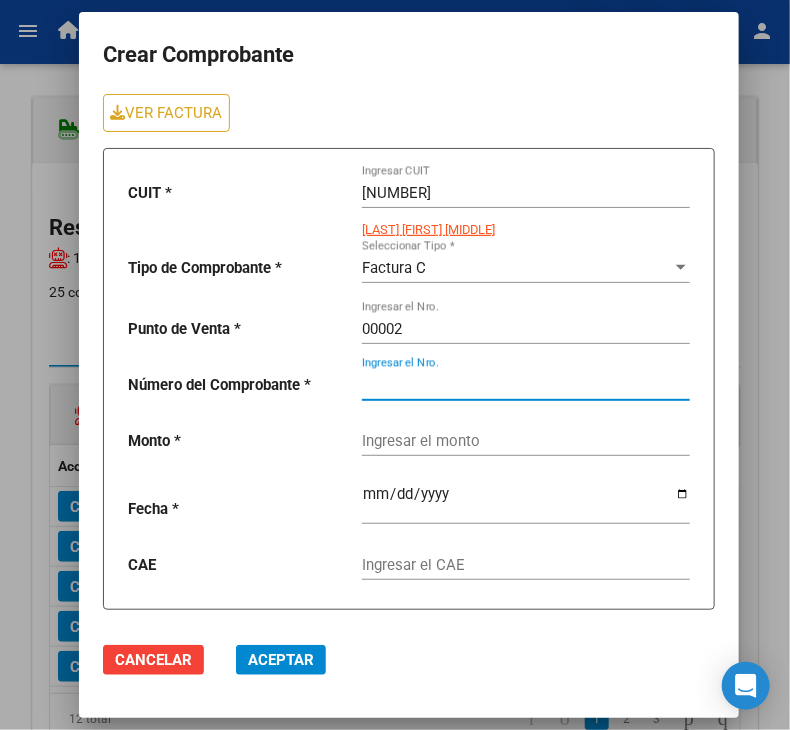 type on "[NUMBER]" 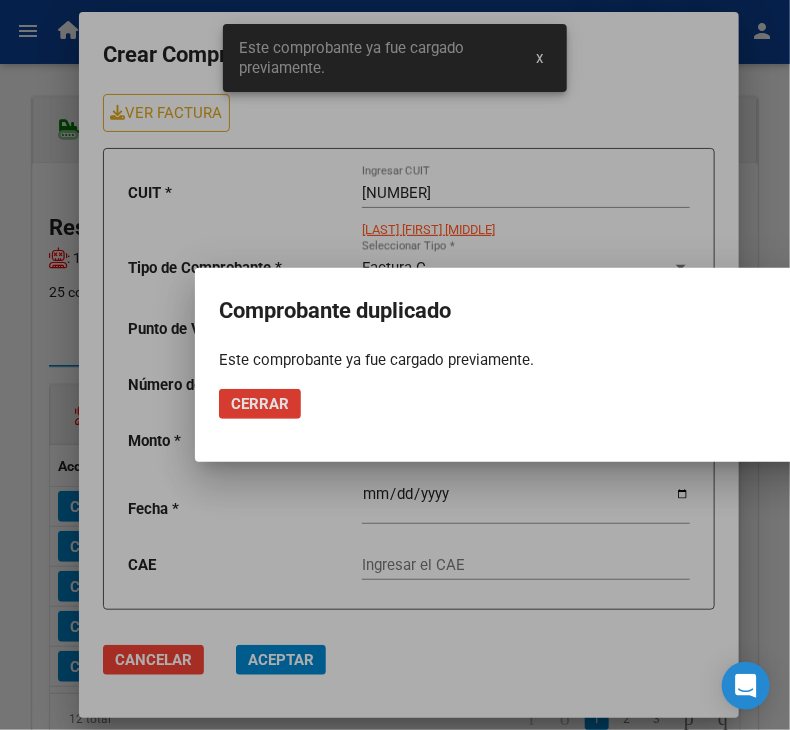 click on "Cerrar" 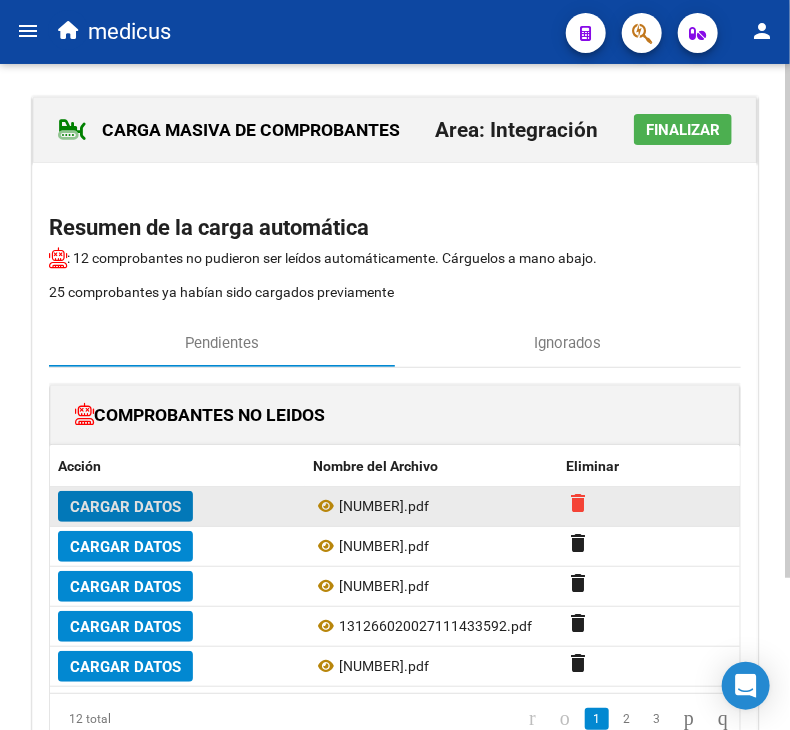 click on "delete" 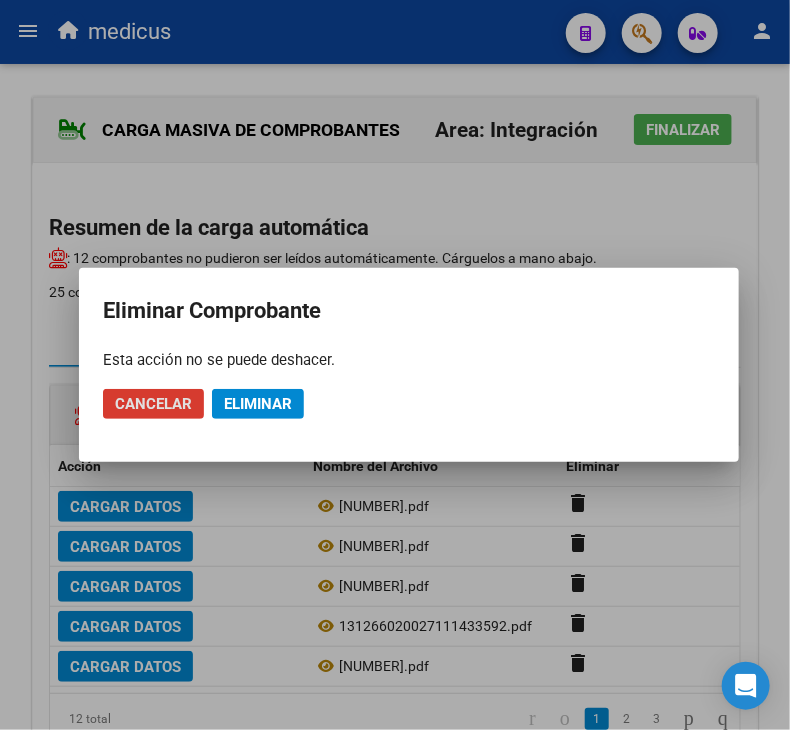 click on "Eliminar" 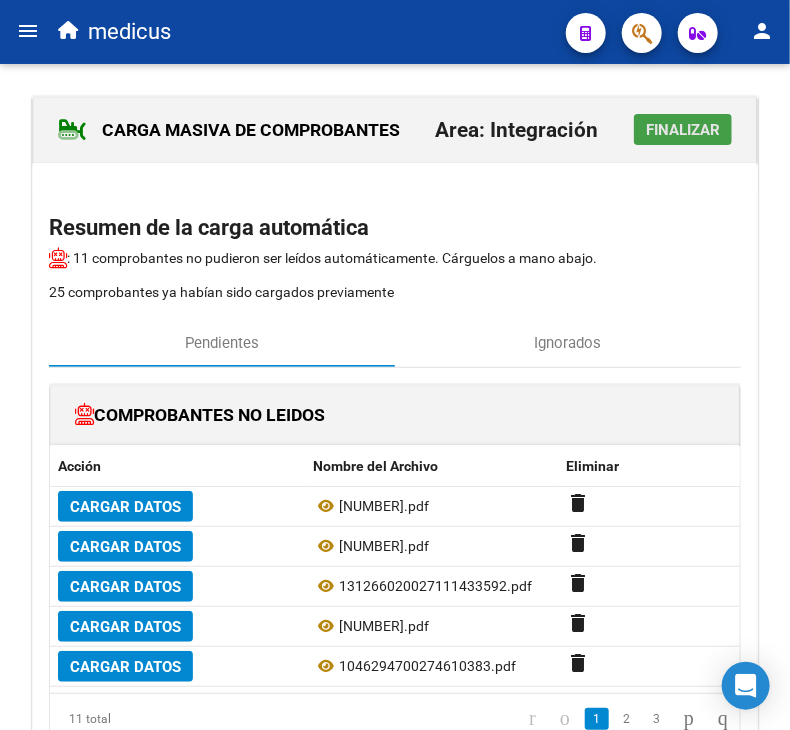 click on "Finalizar" 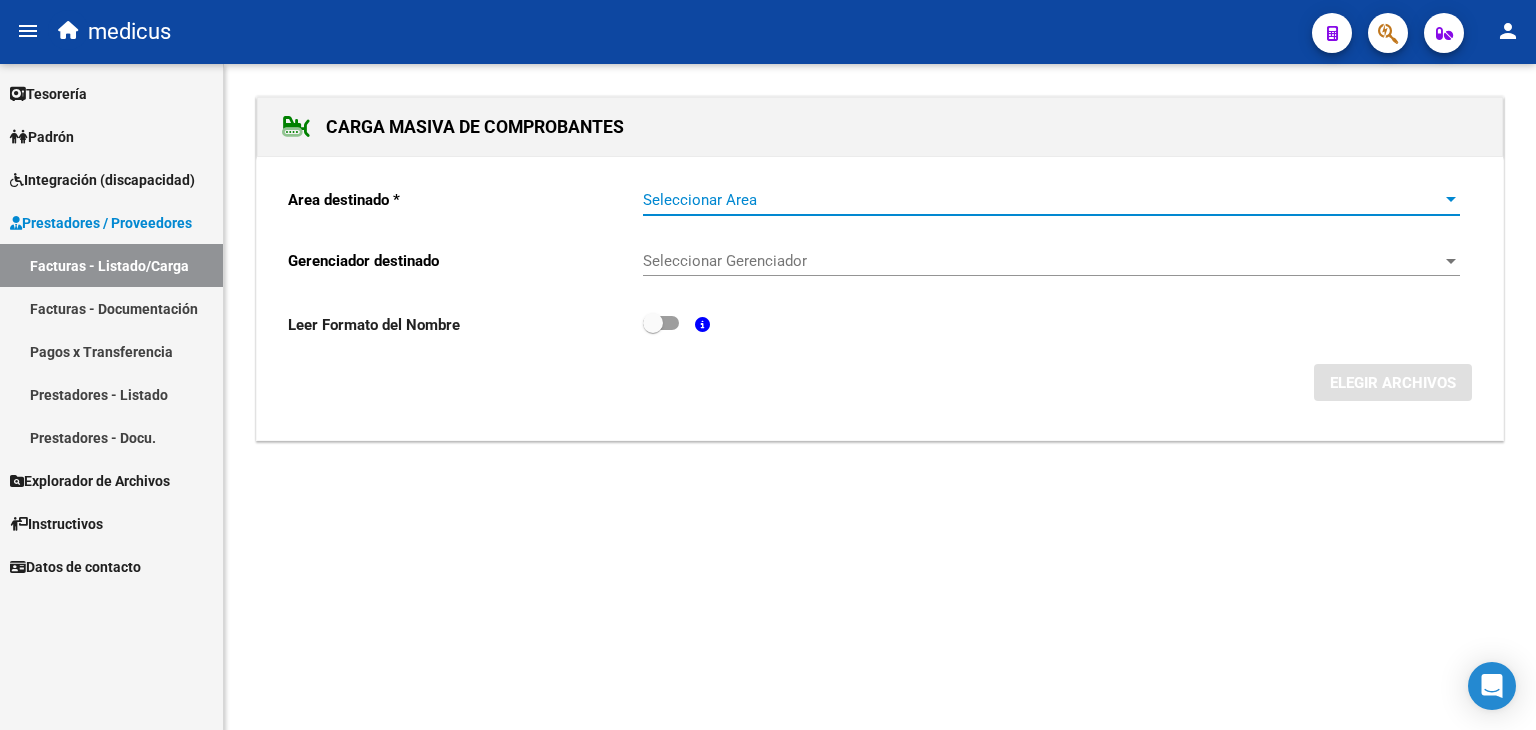 click on "Seleccionar Area" at bounding box center [1042, 200] 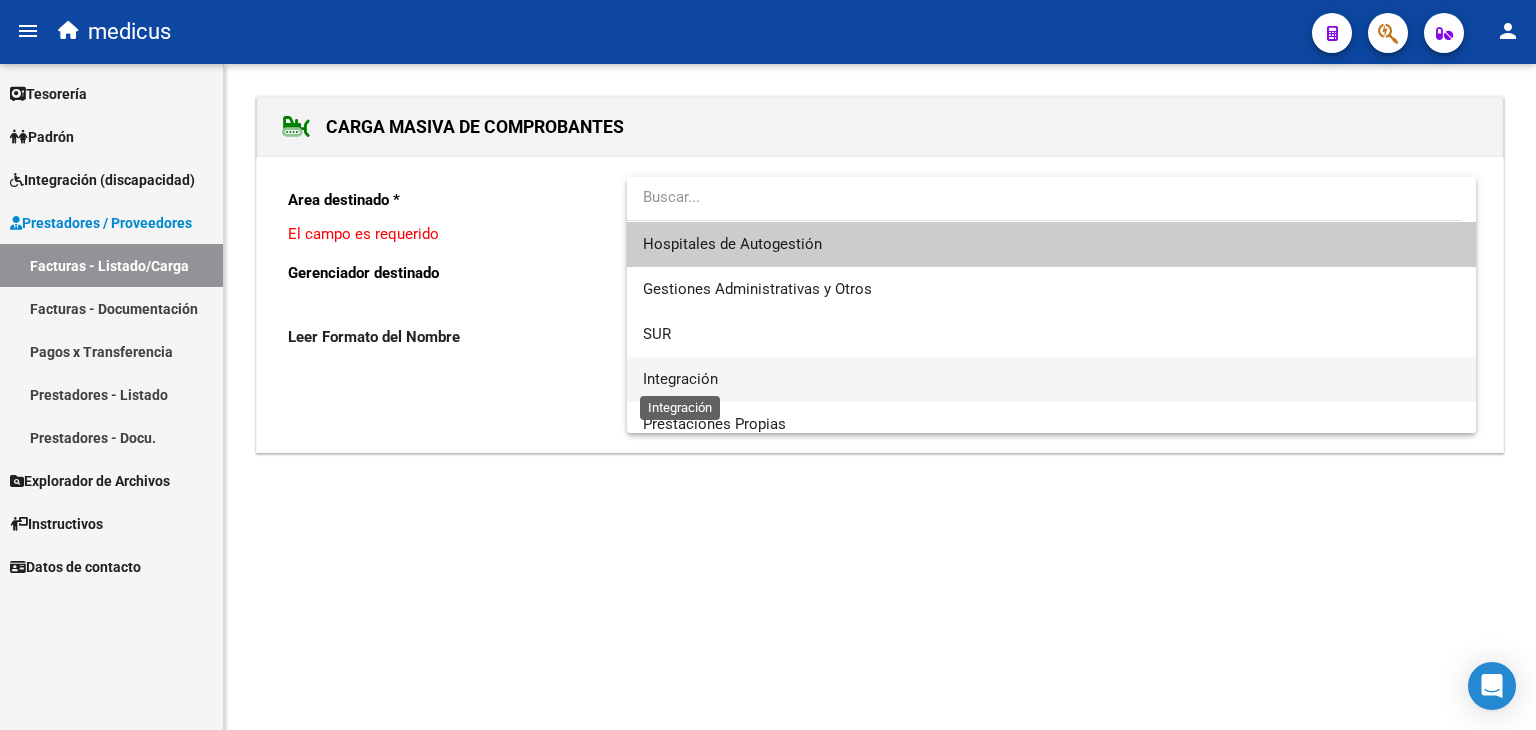 click on "Integración" at bounding box center (680, 379) 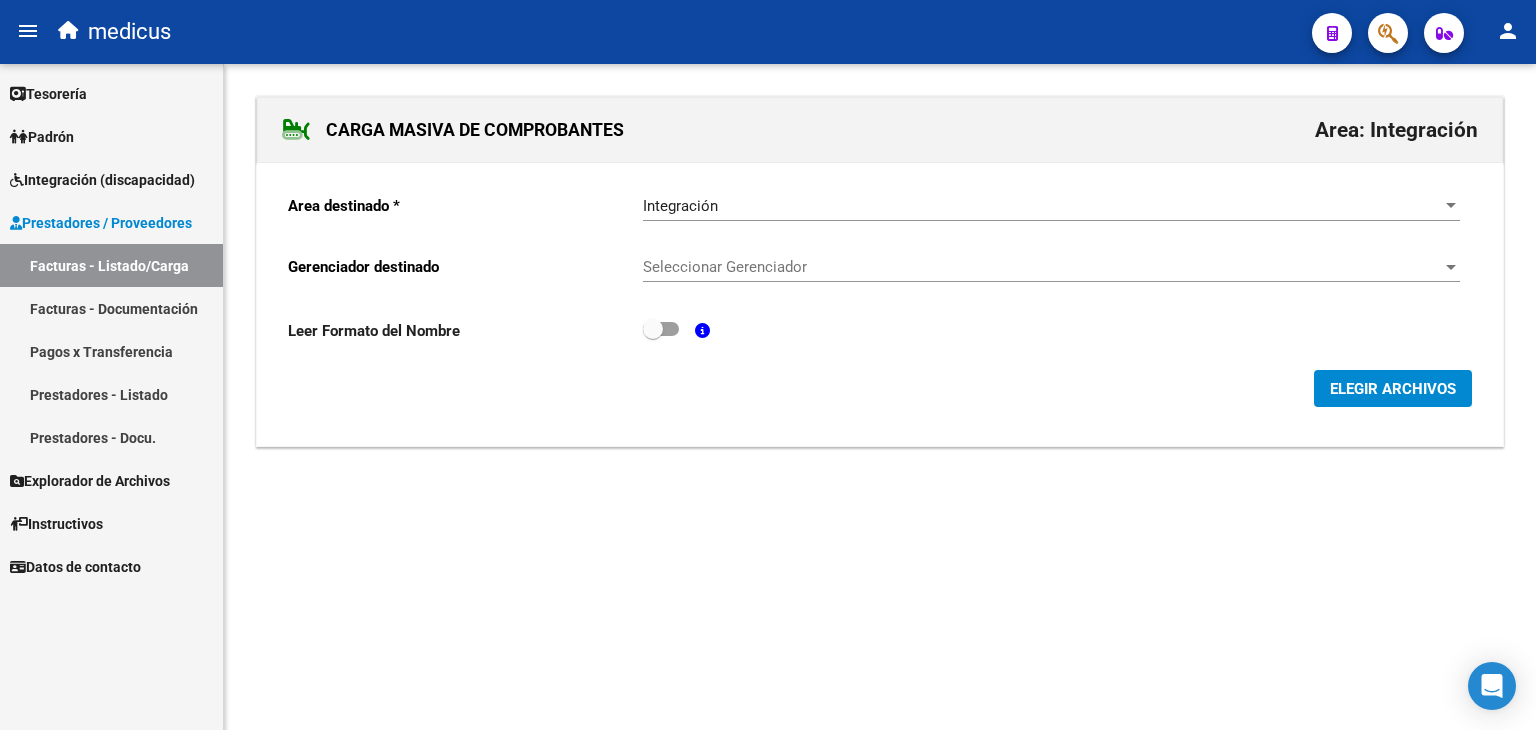 click on "Area destinado * Integración Seleccionar Area  Gerenciador destinado  Seleccionar Gerenciador Seleccionar Gerenciador Leer Formato del Nombre   ELEGIR ARCHIVOS" 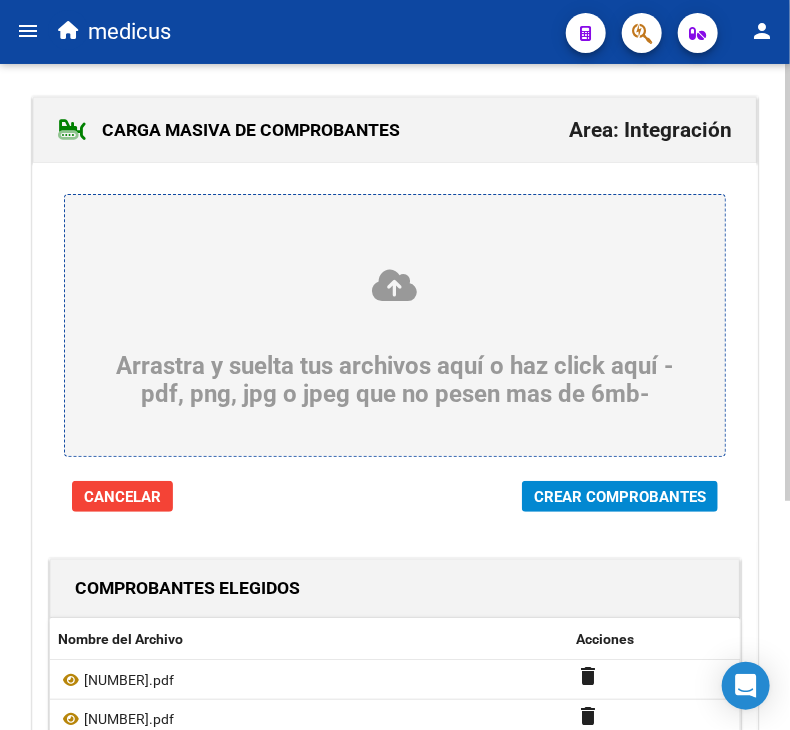 click on "Crear Comprobantes" 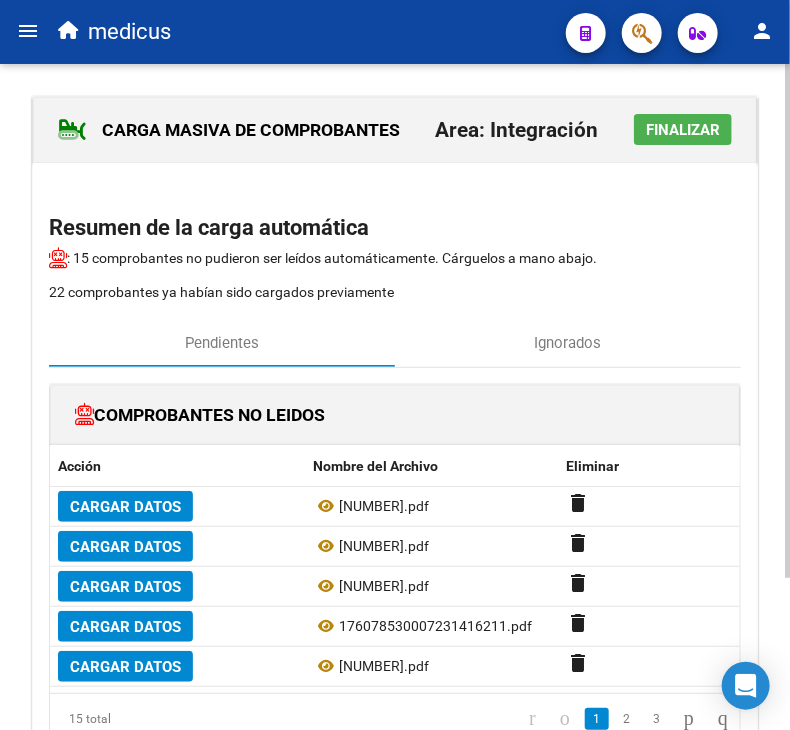 click on "Finalizar" 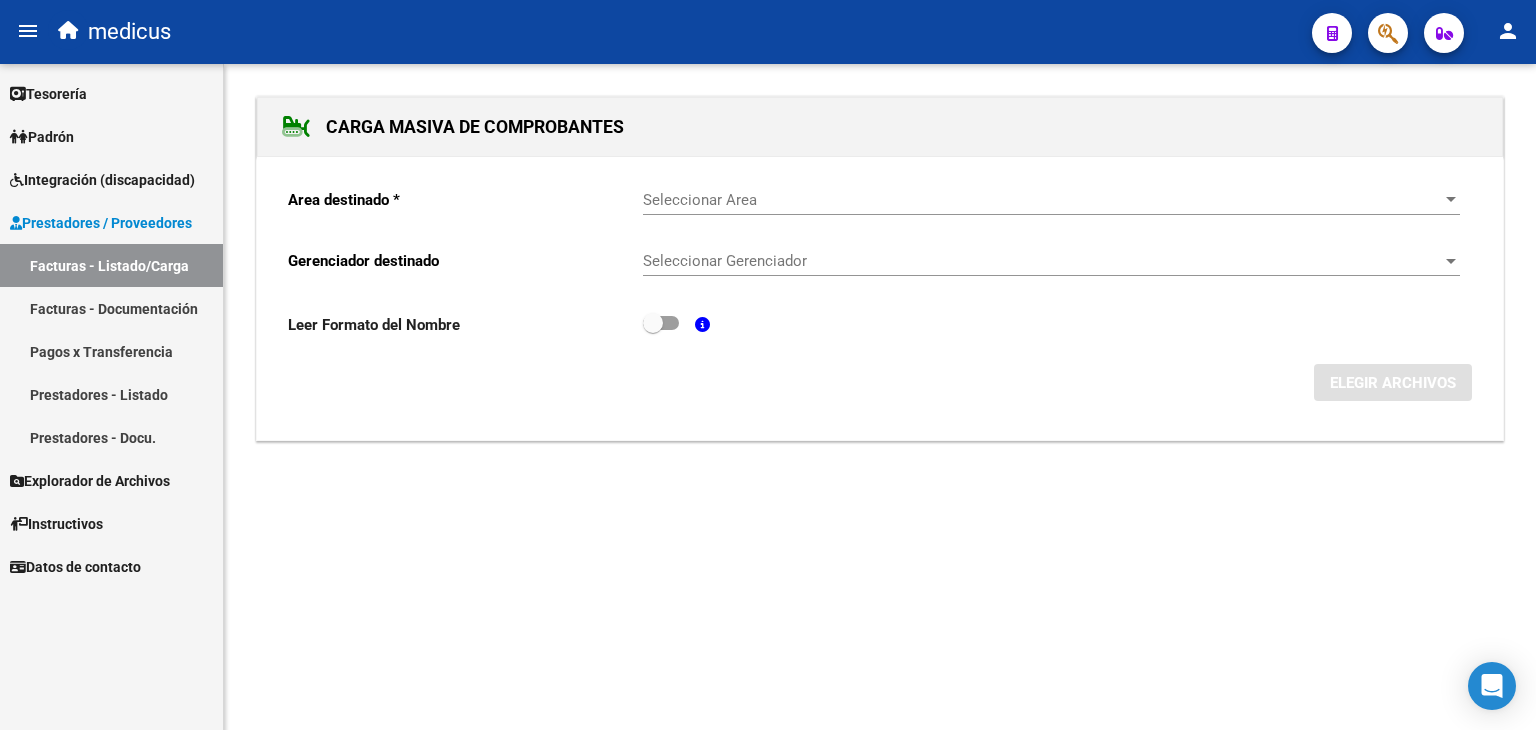 click on "Integración (discapacidad)" at bounding box center (102, 180) 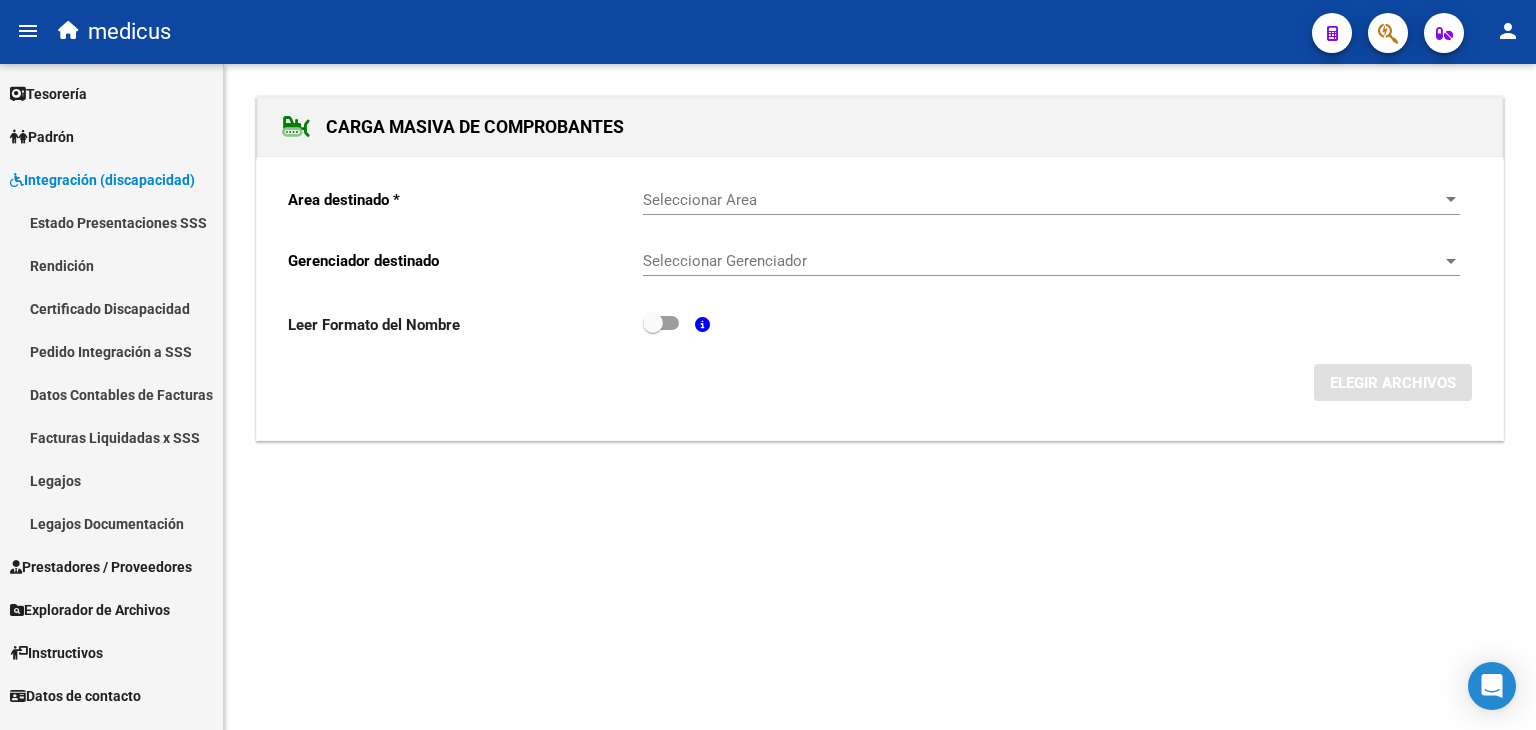 click on "Facturas Liquidadas x SSS" at bounding box center [111, 437] 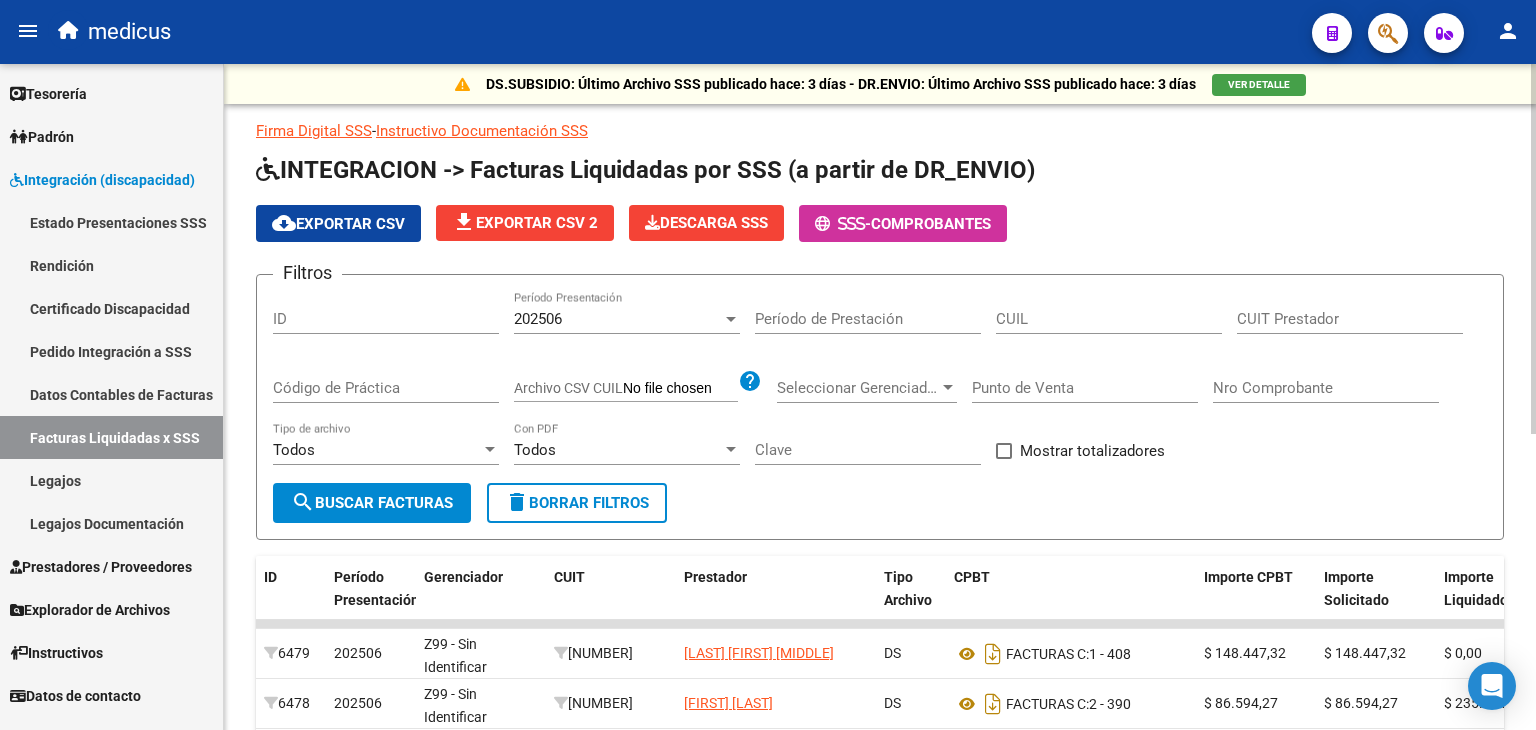 click on "Todos" at bounding box center (535, 450) 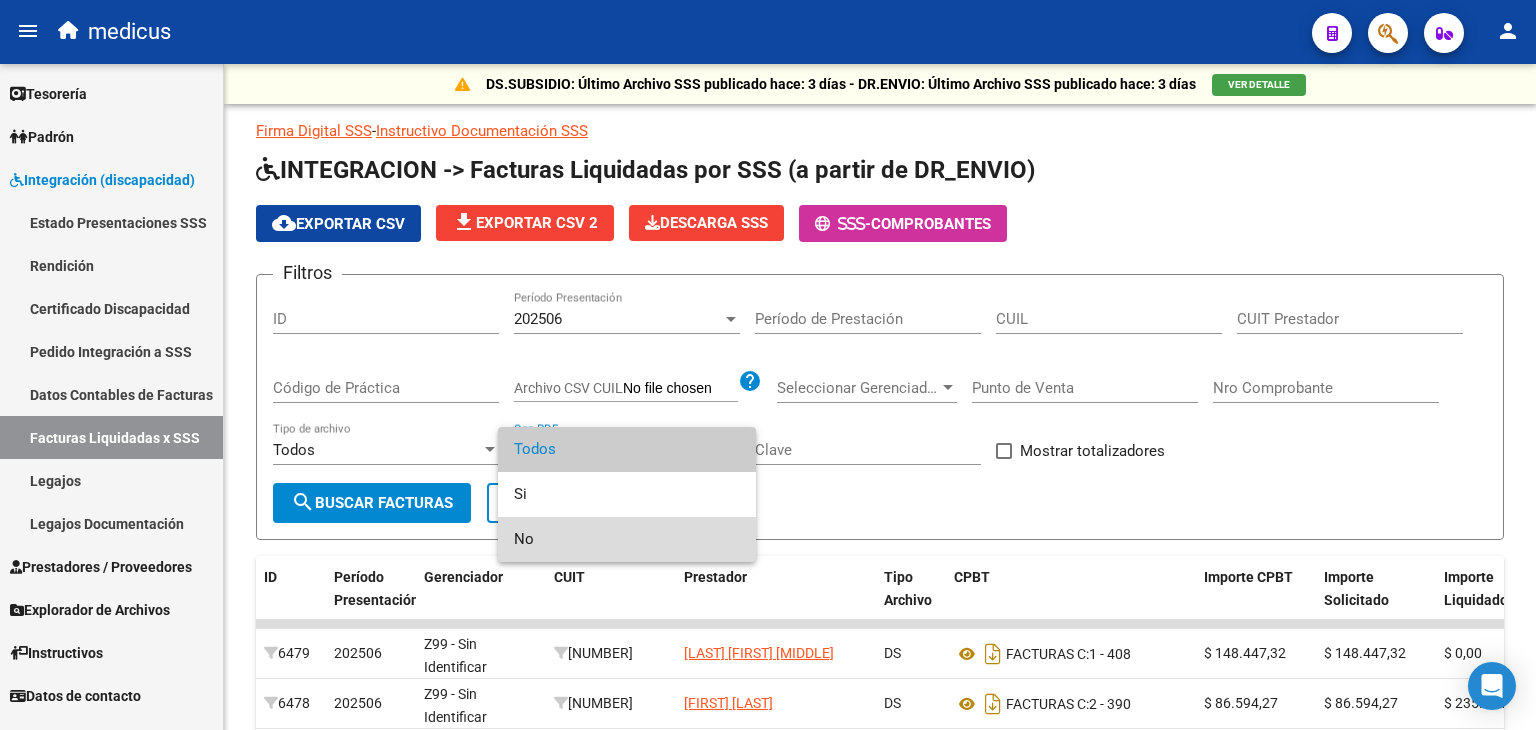 click on "No" at bounding box center (627, 539) 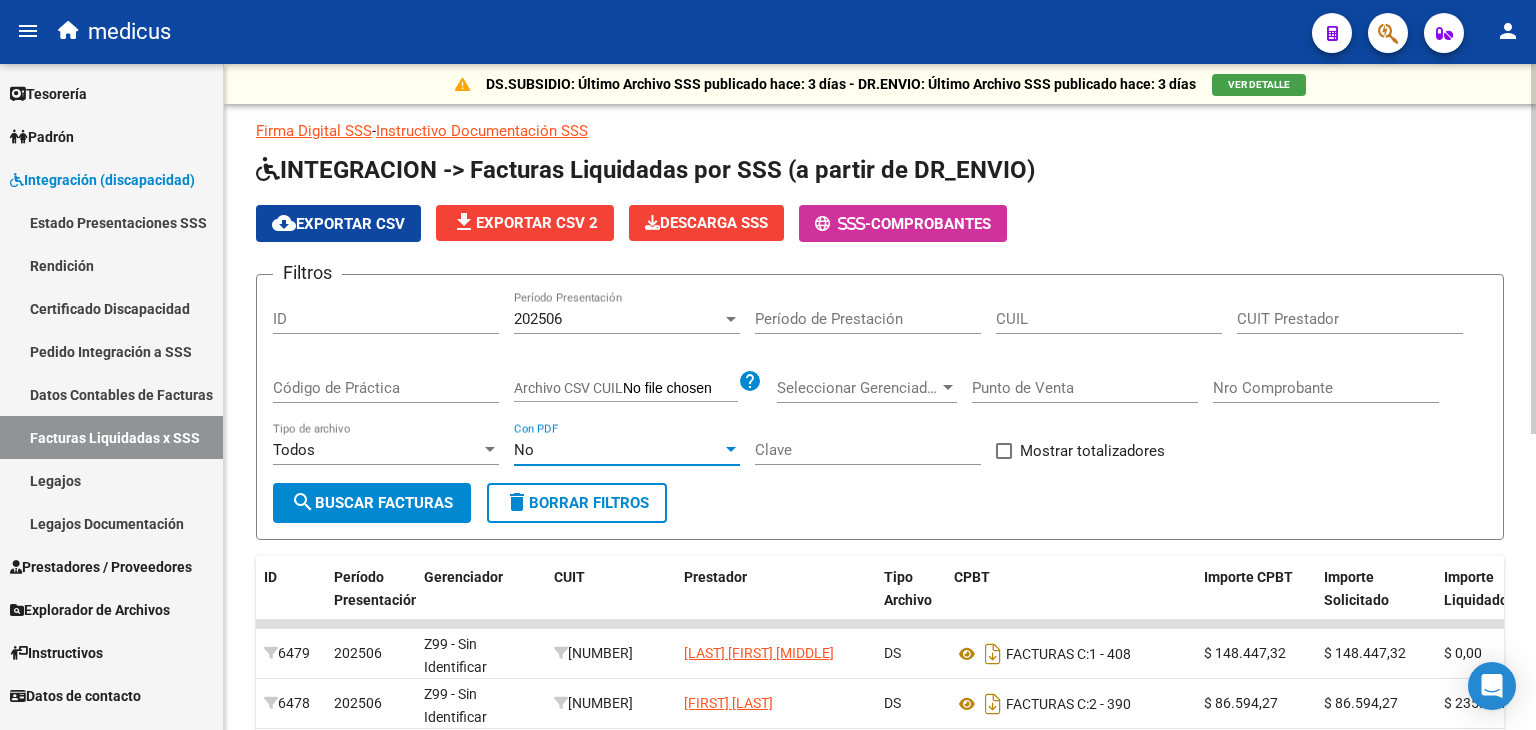 click on "search  Buscar Facturas" 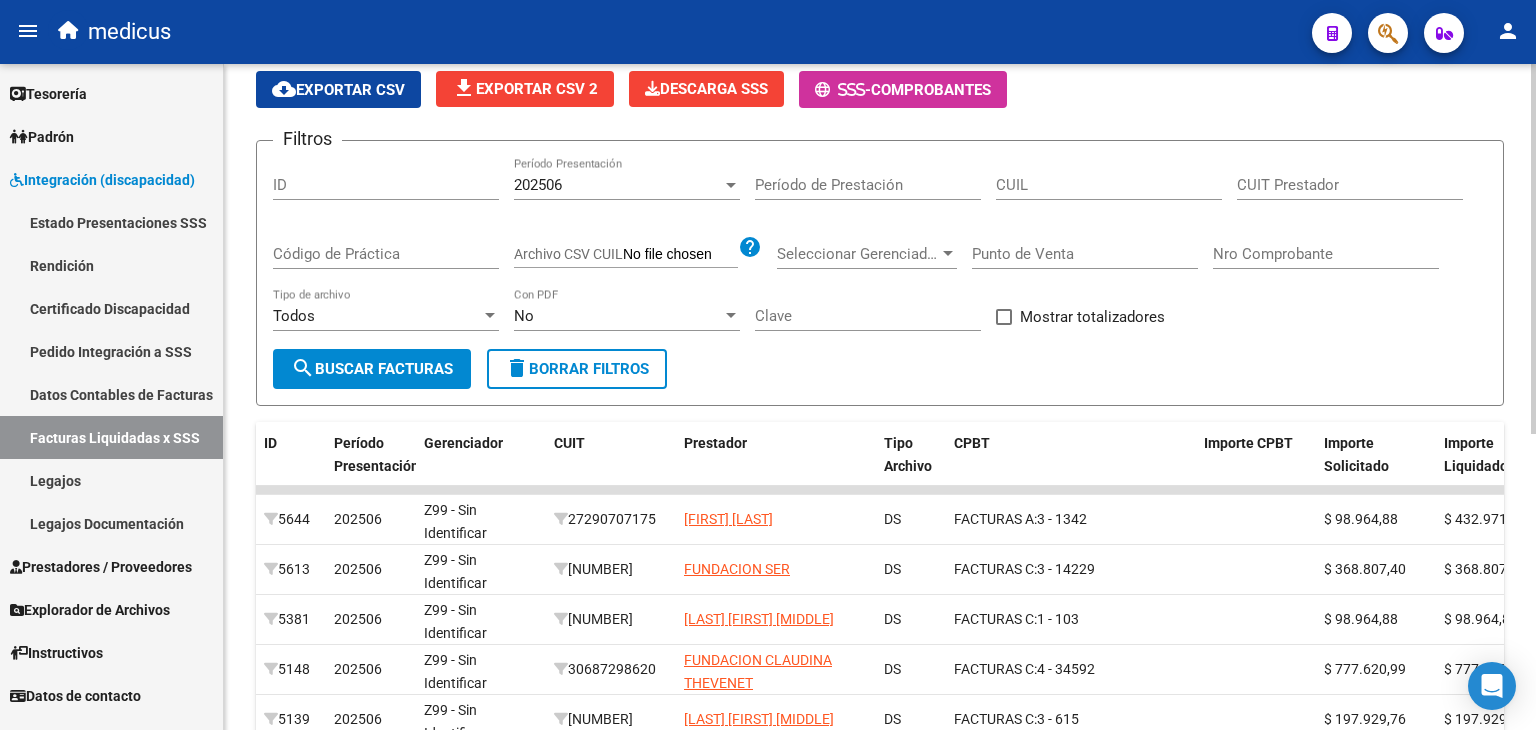 scroll, scrollTop: 133, scrollLeft: 0, axis: vertical 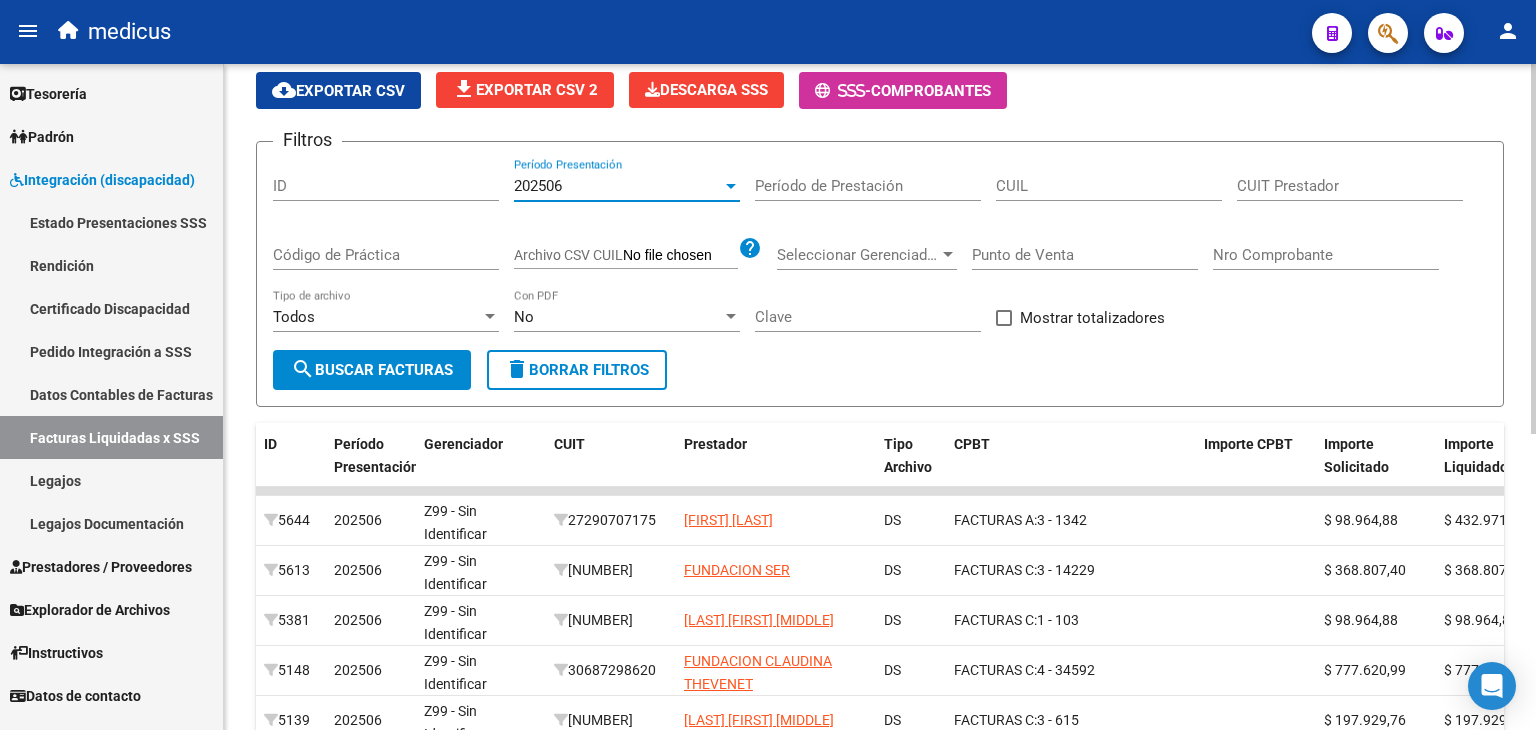 click on "202506" at bounding box center [618, 186] 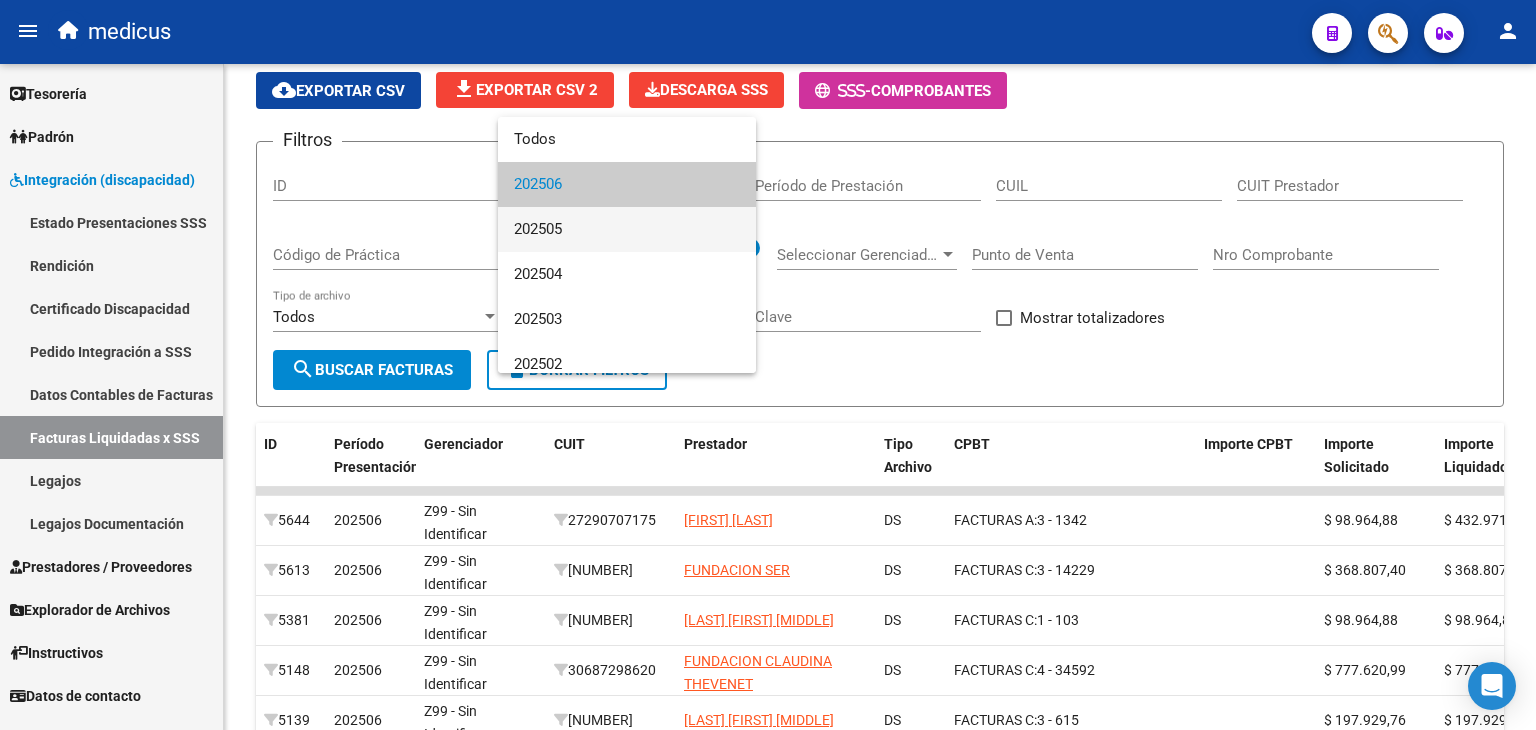 click on "202505" at bounding box center (627, 229) 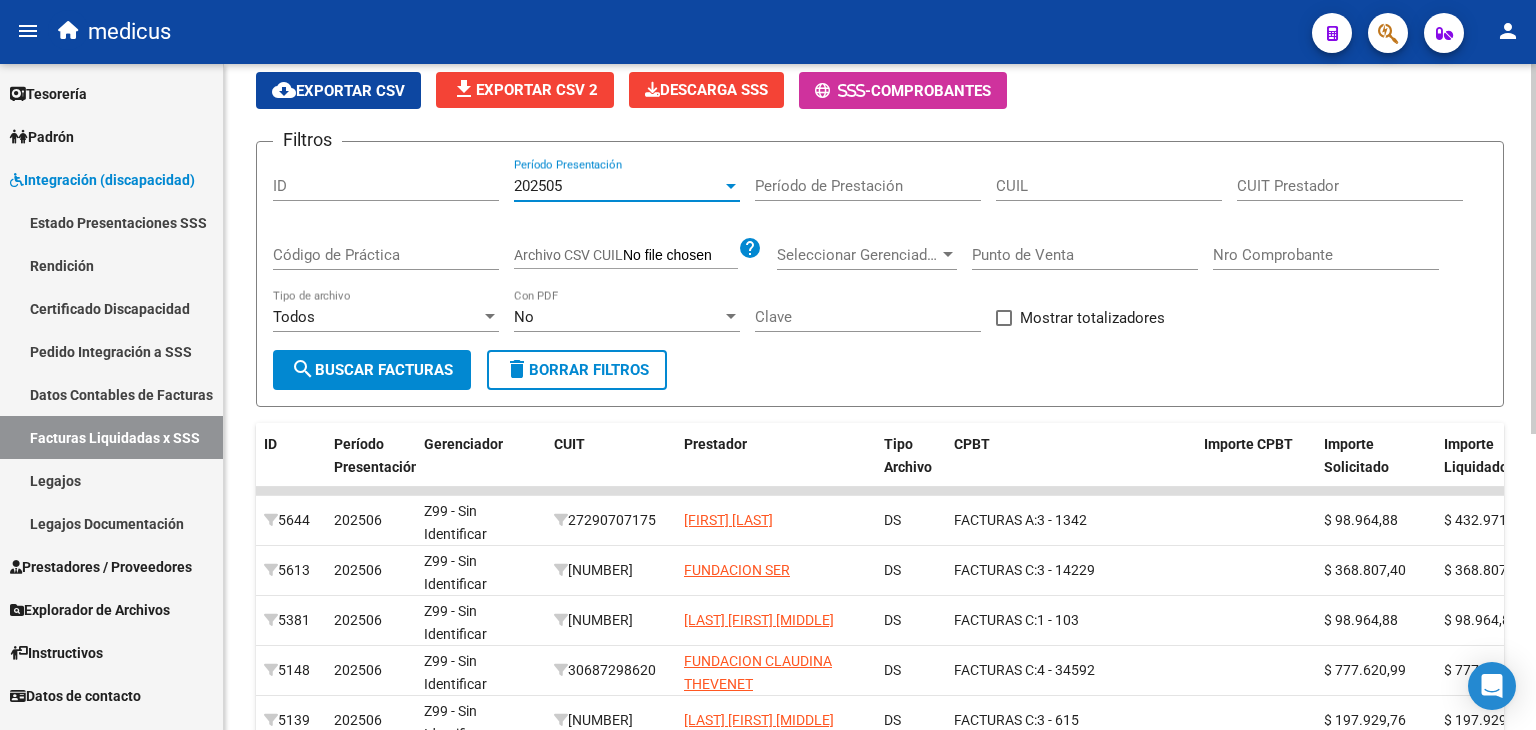 click on "search  Buscar Facturas" 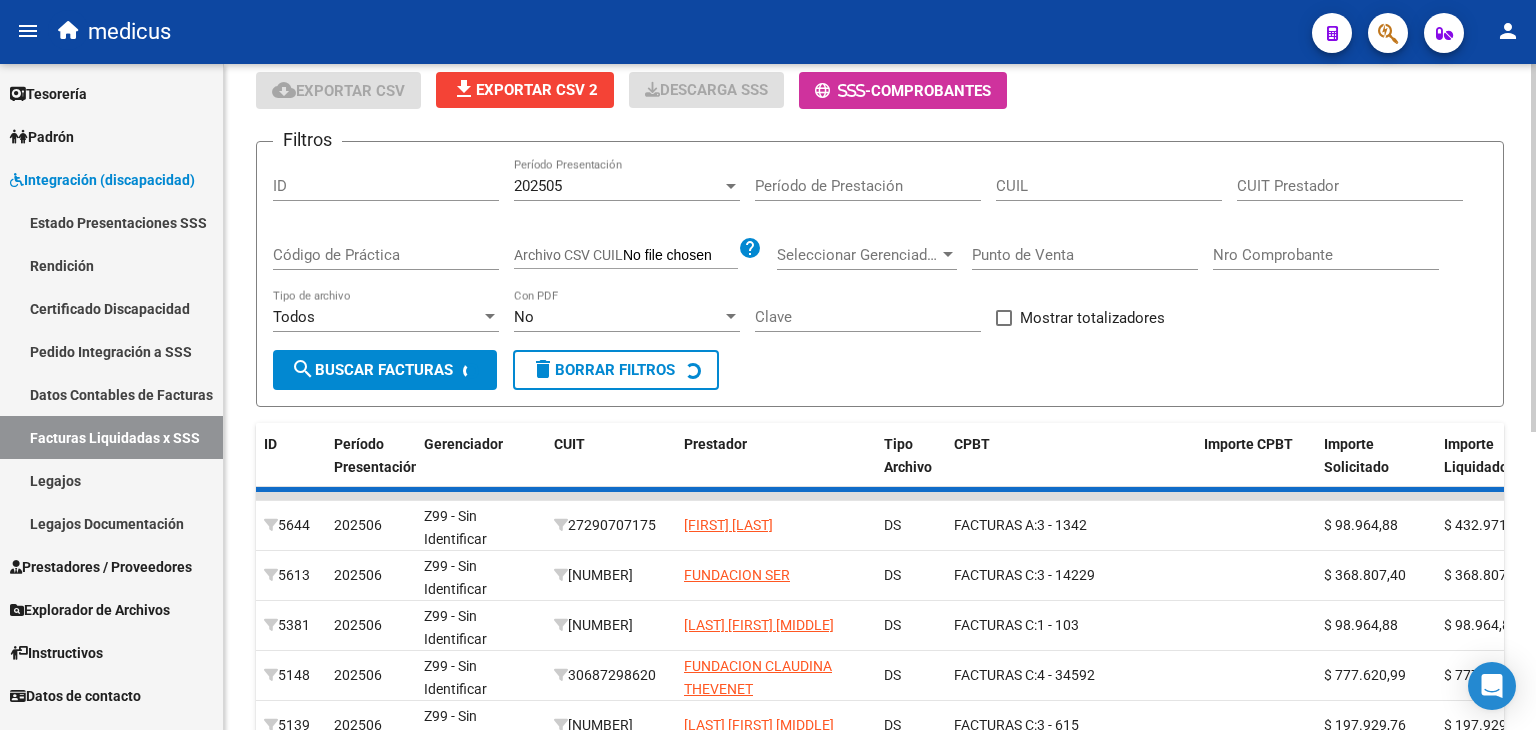 scroll, scrollTop: 53, scrollLeft: 0, axis: vertical 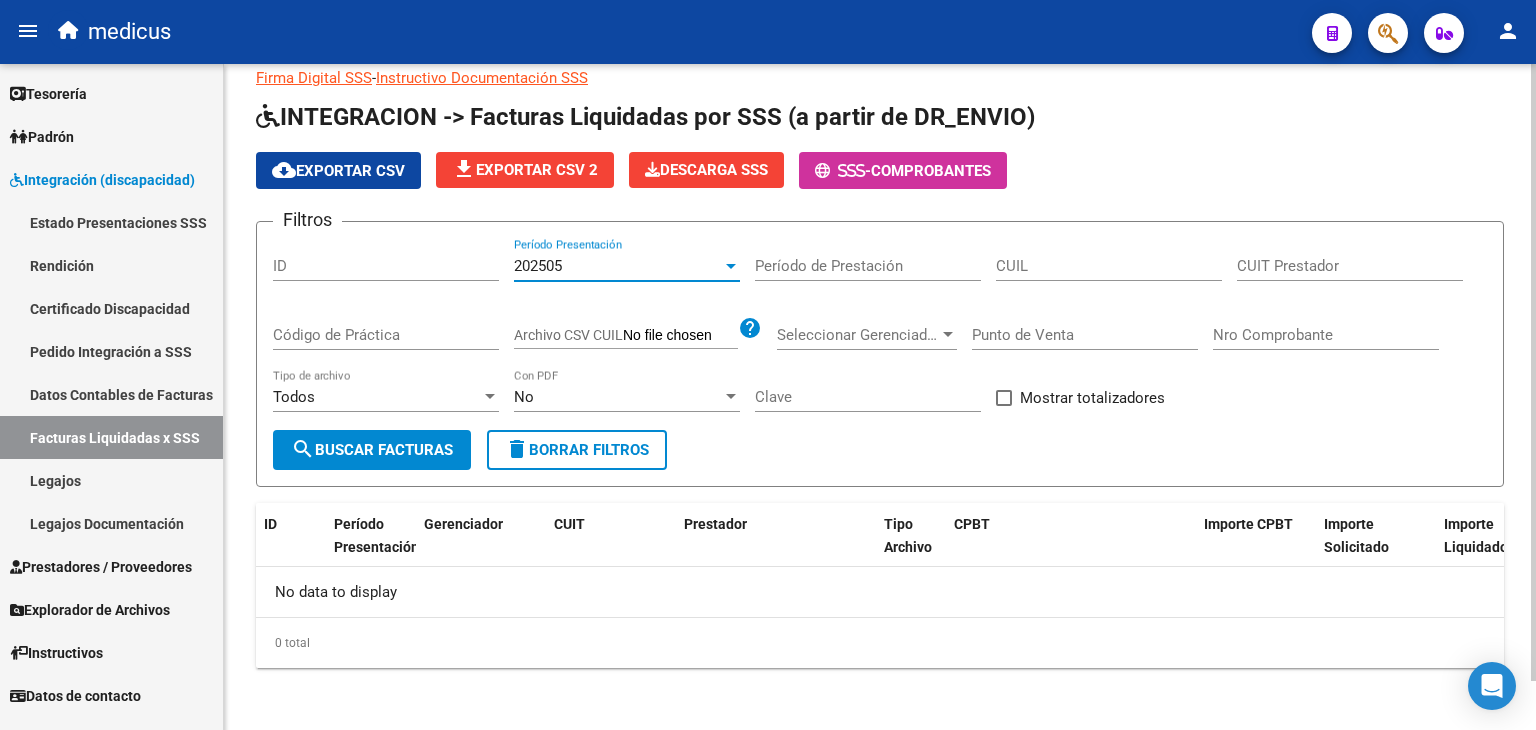 click on "202505" at bounding box center (538, 266) 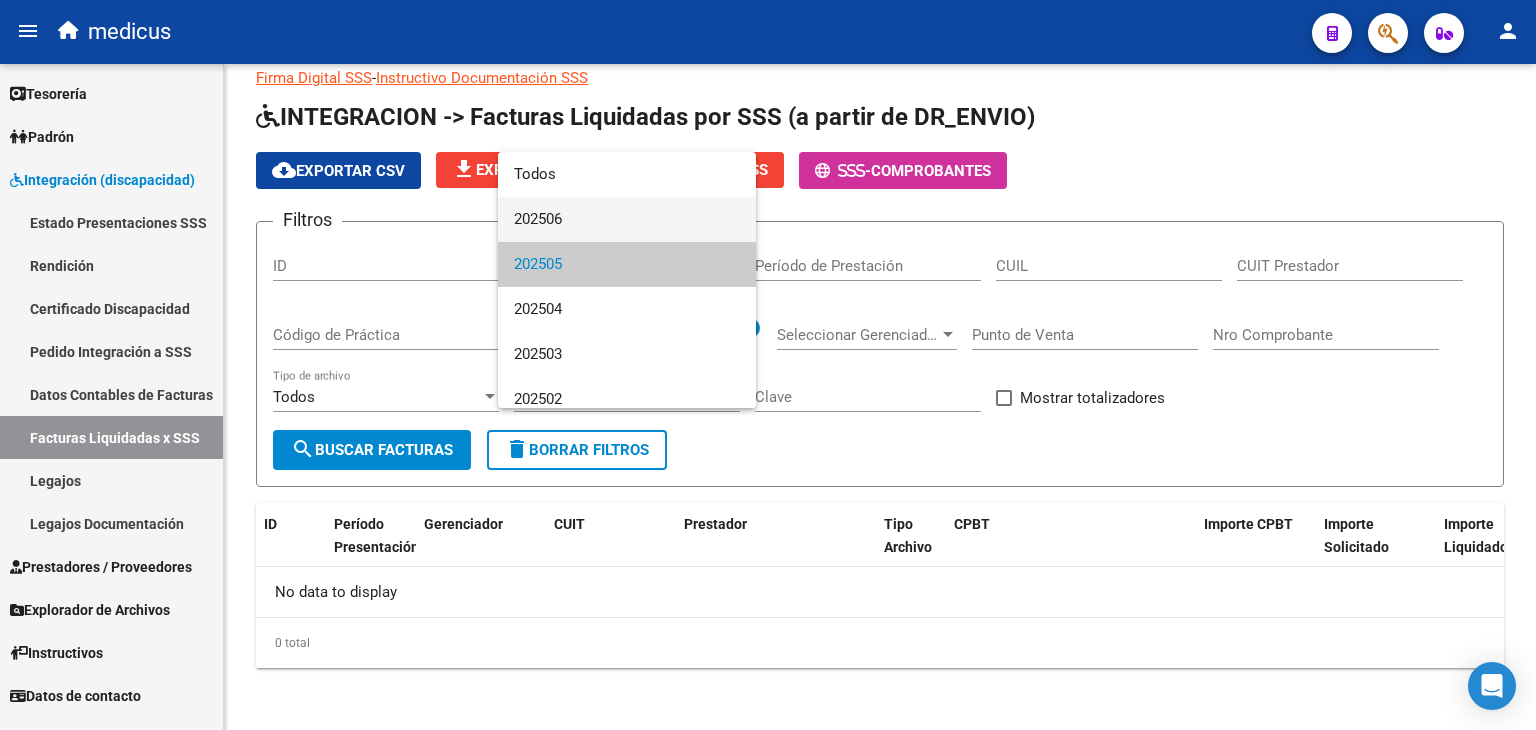 click on "202506" at bounding box center [627, 219] 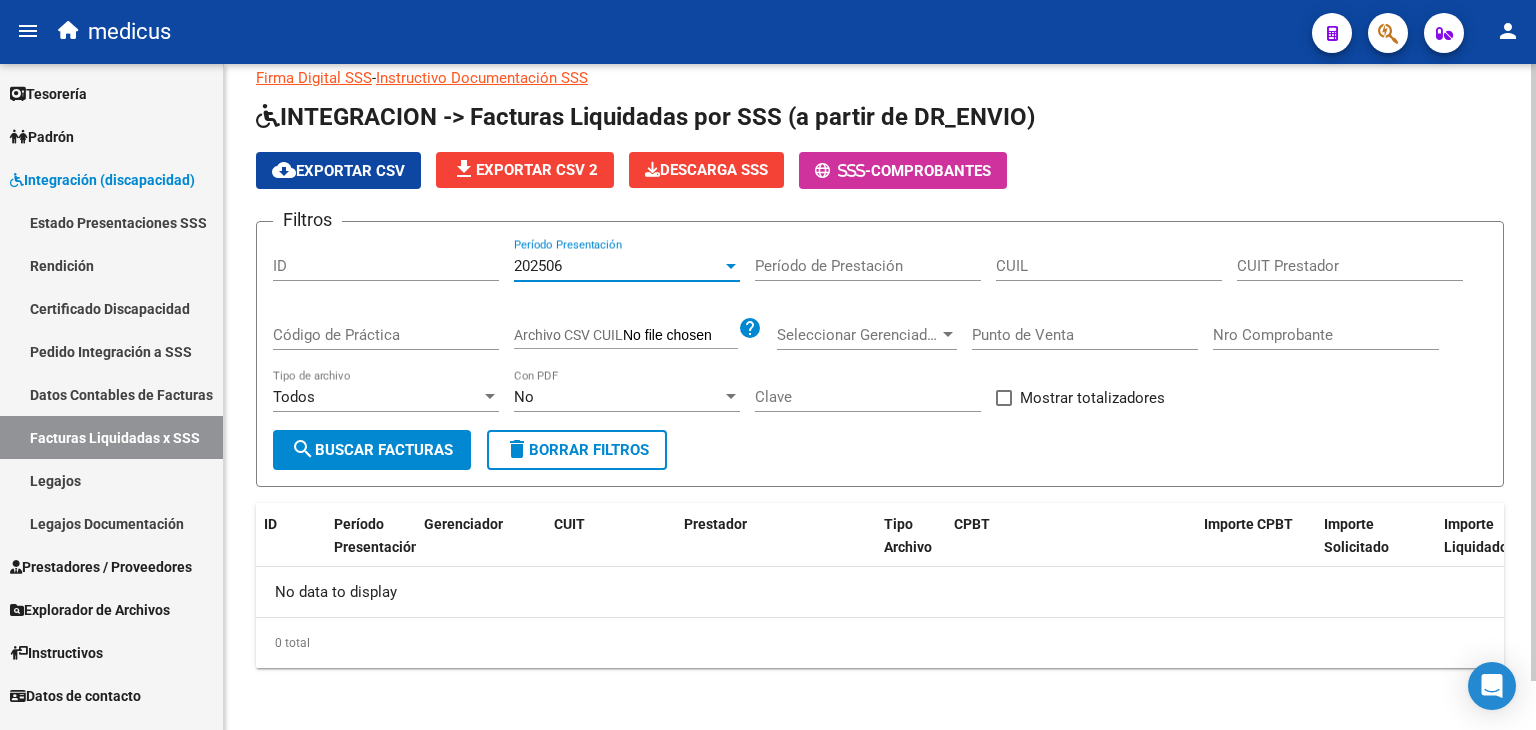click on "delete  Borrar Filtros" 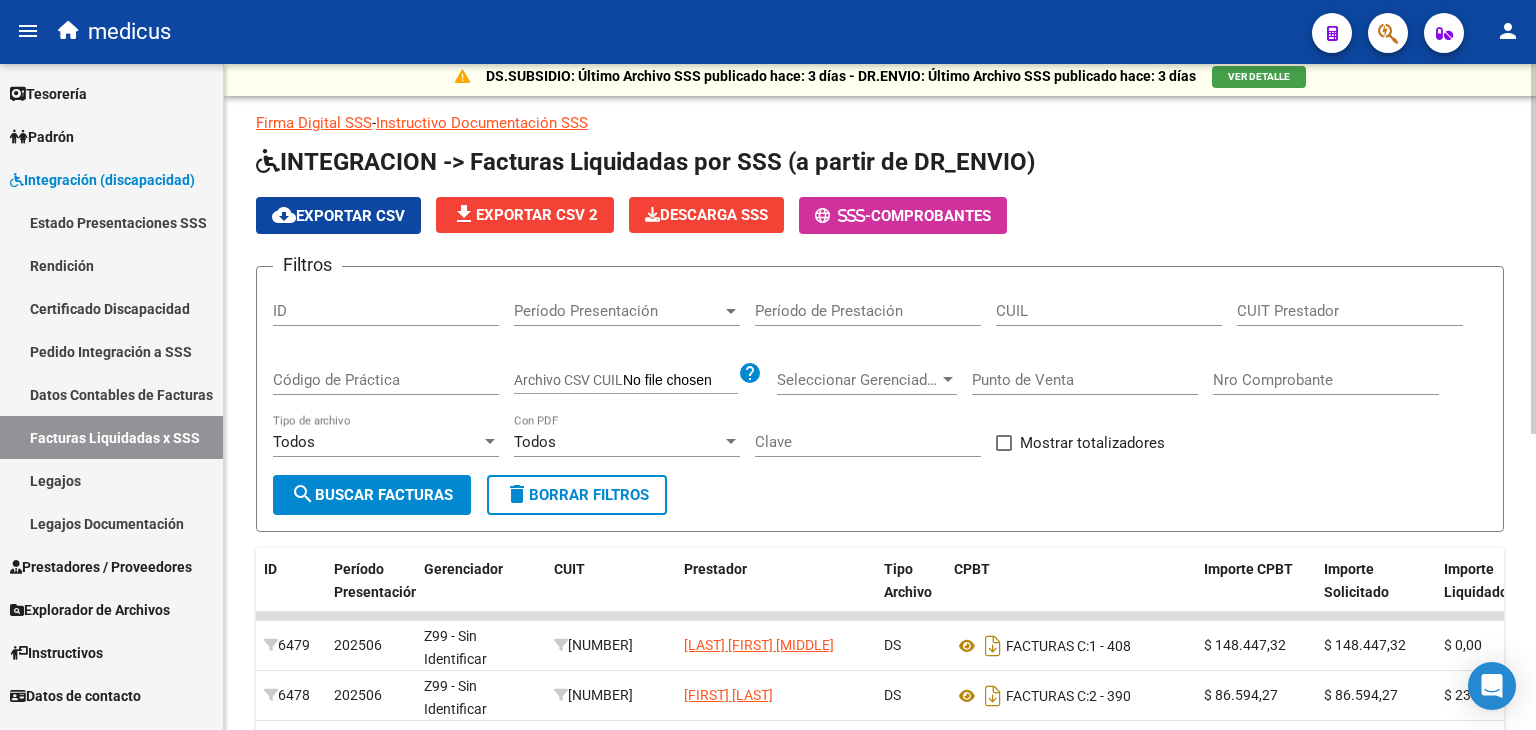 scroll, scrollTop: 53, scrollLeft: 0, axis: vertical 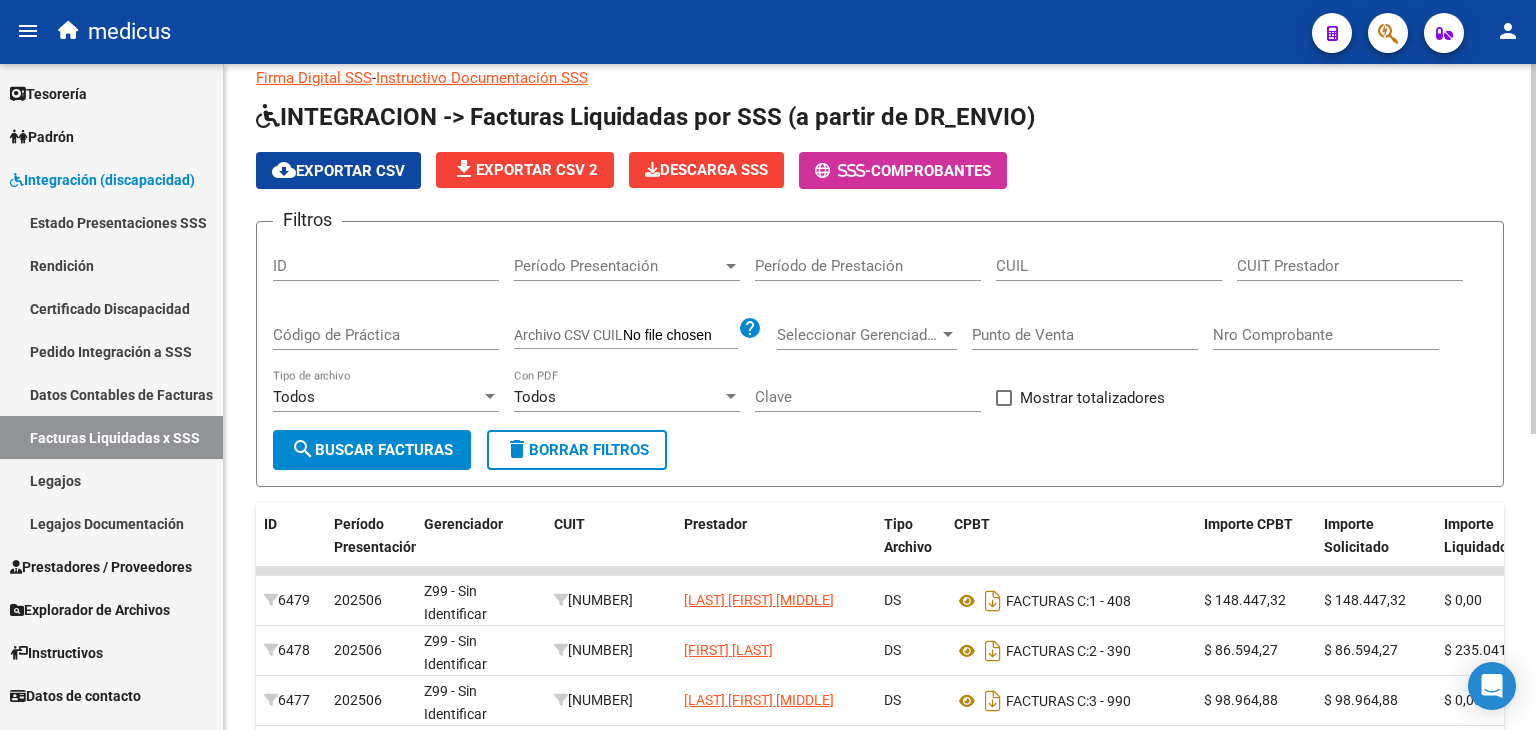 click on "Período Presentación" at bounding box center (618, 266) 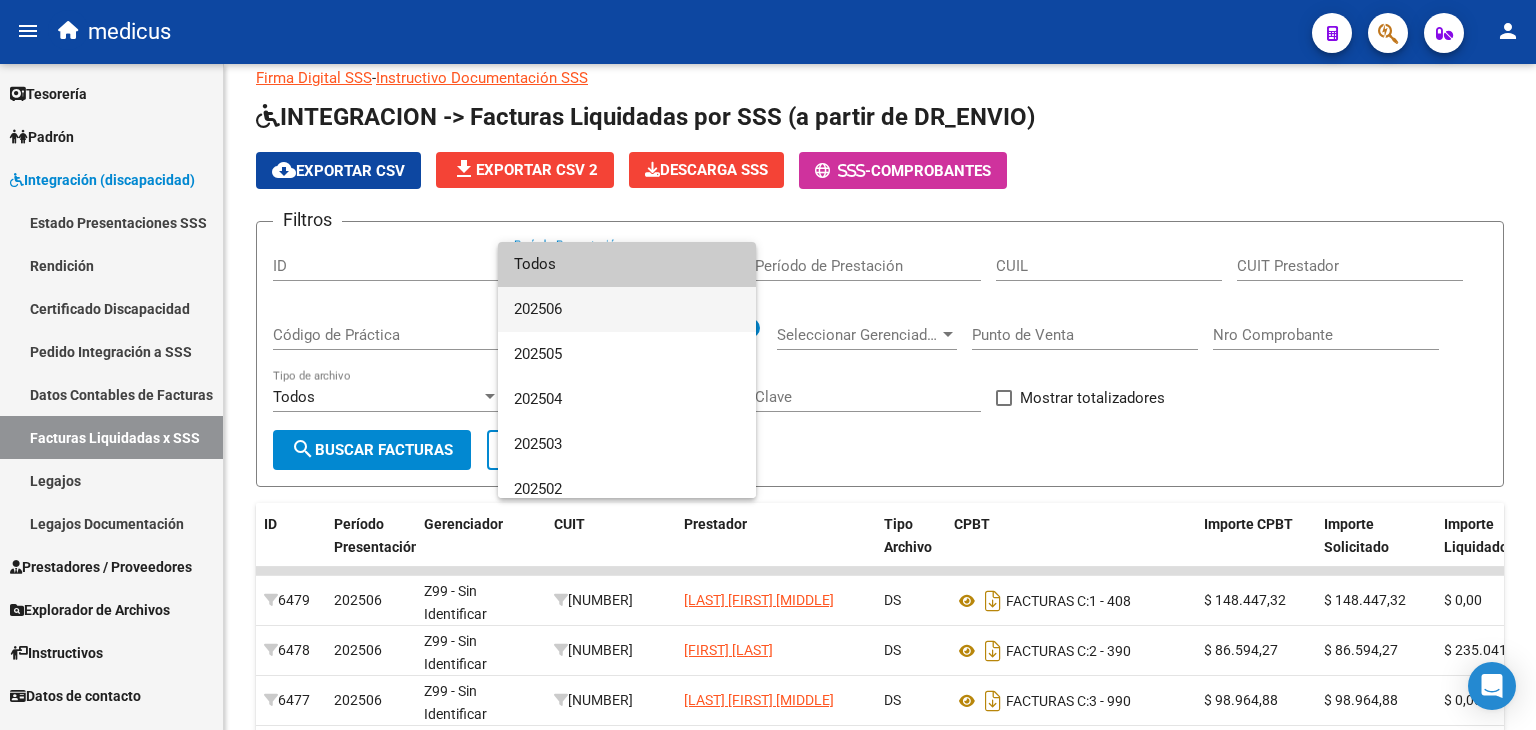 click on "202506" at bounding box center [627, 309] 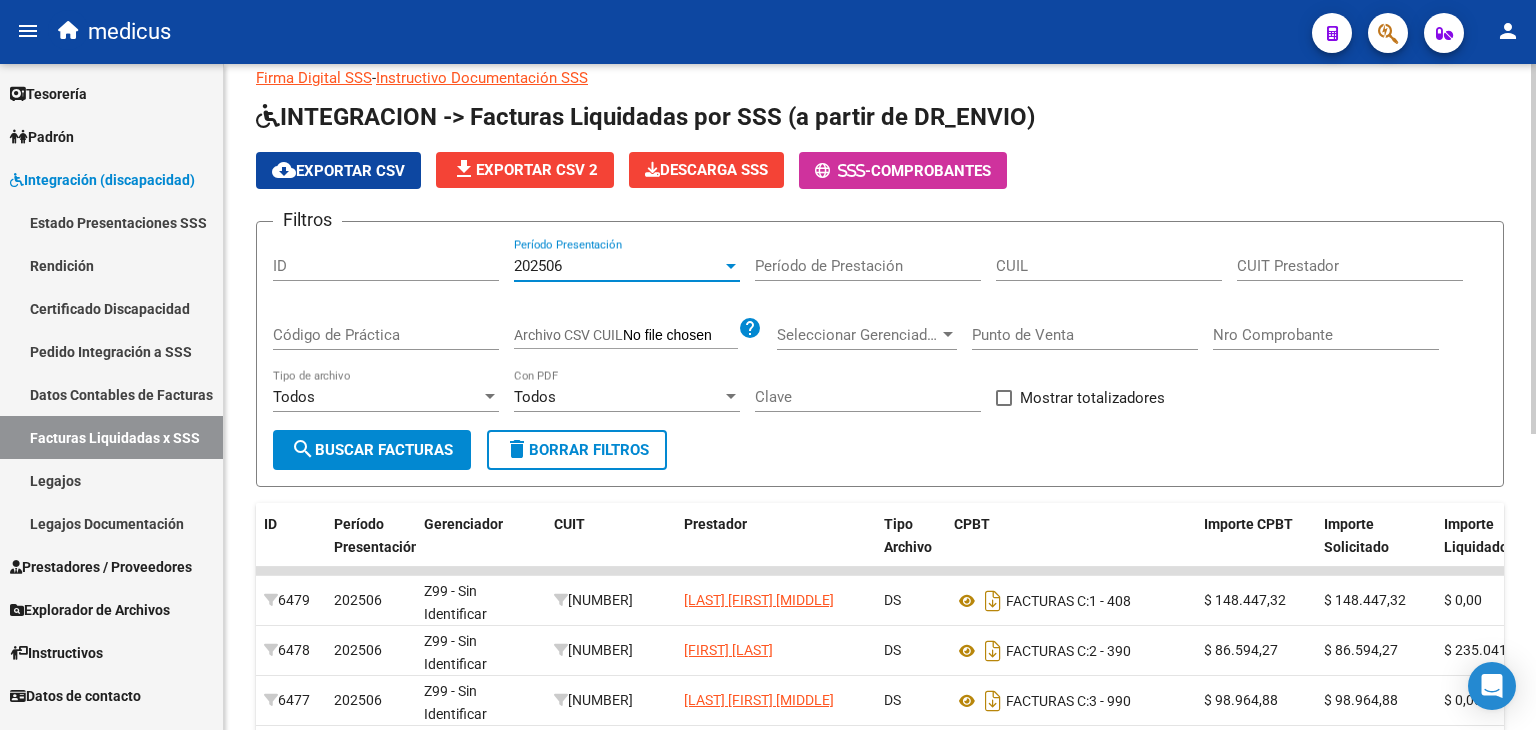 click on "Todos" at bounding box center [618, 397] 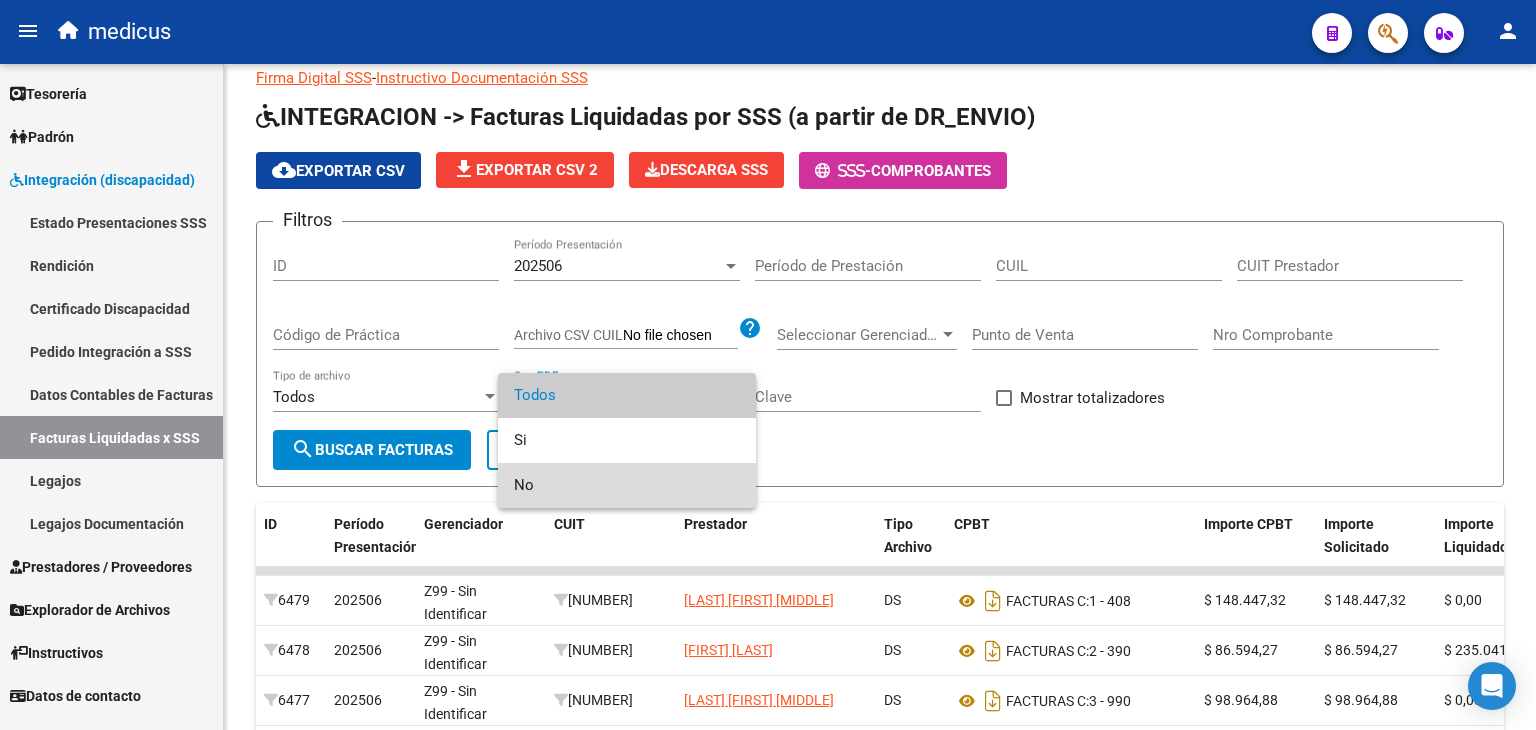 click on "No" at bounding box center (627, 485) 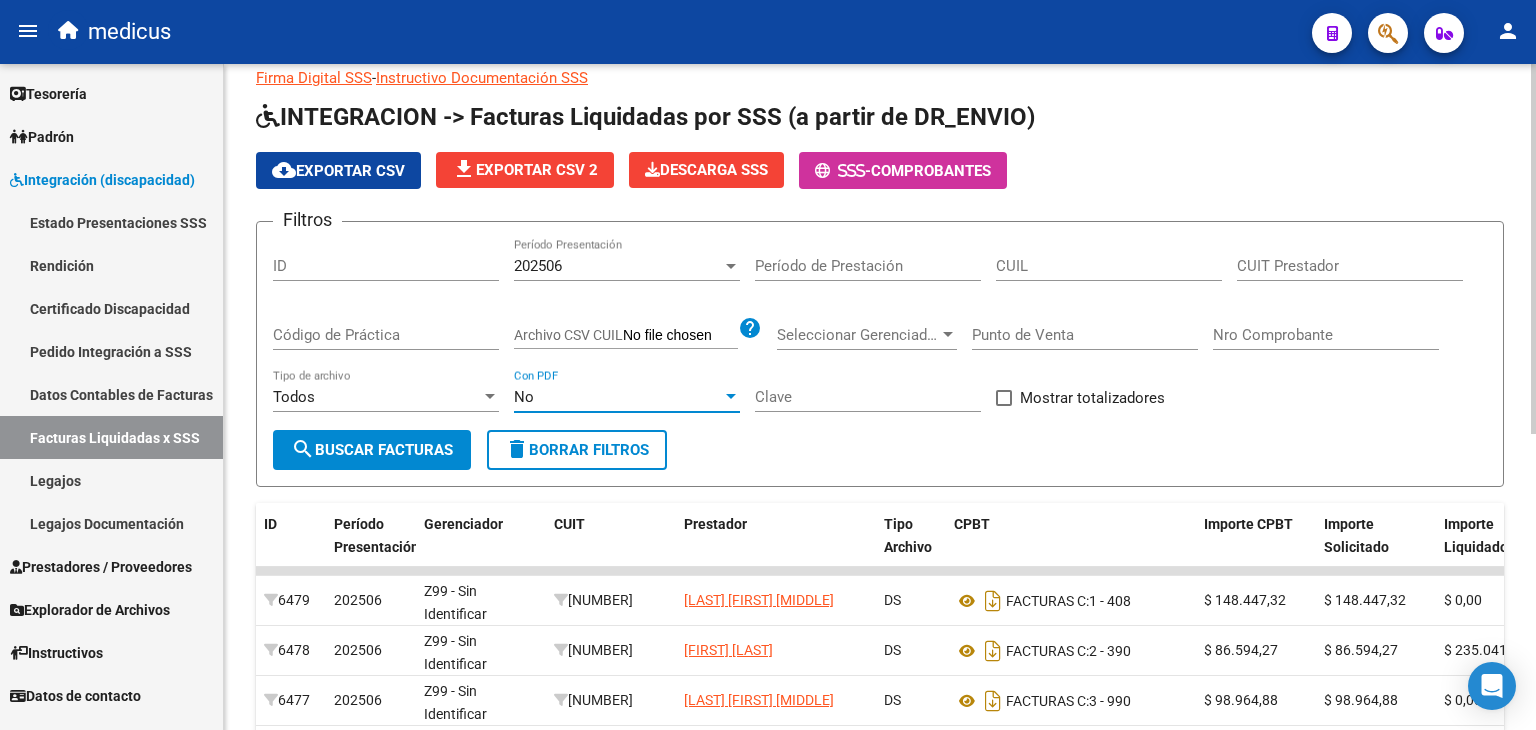 click on "search  Buscar Facturas" 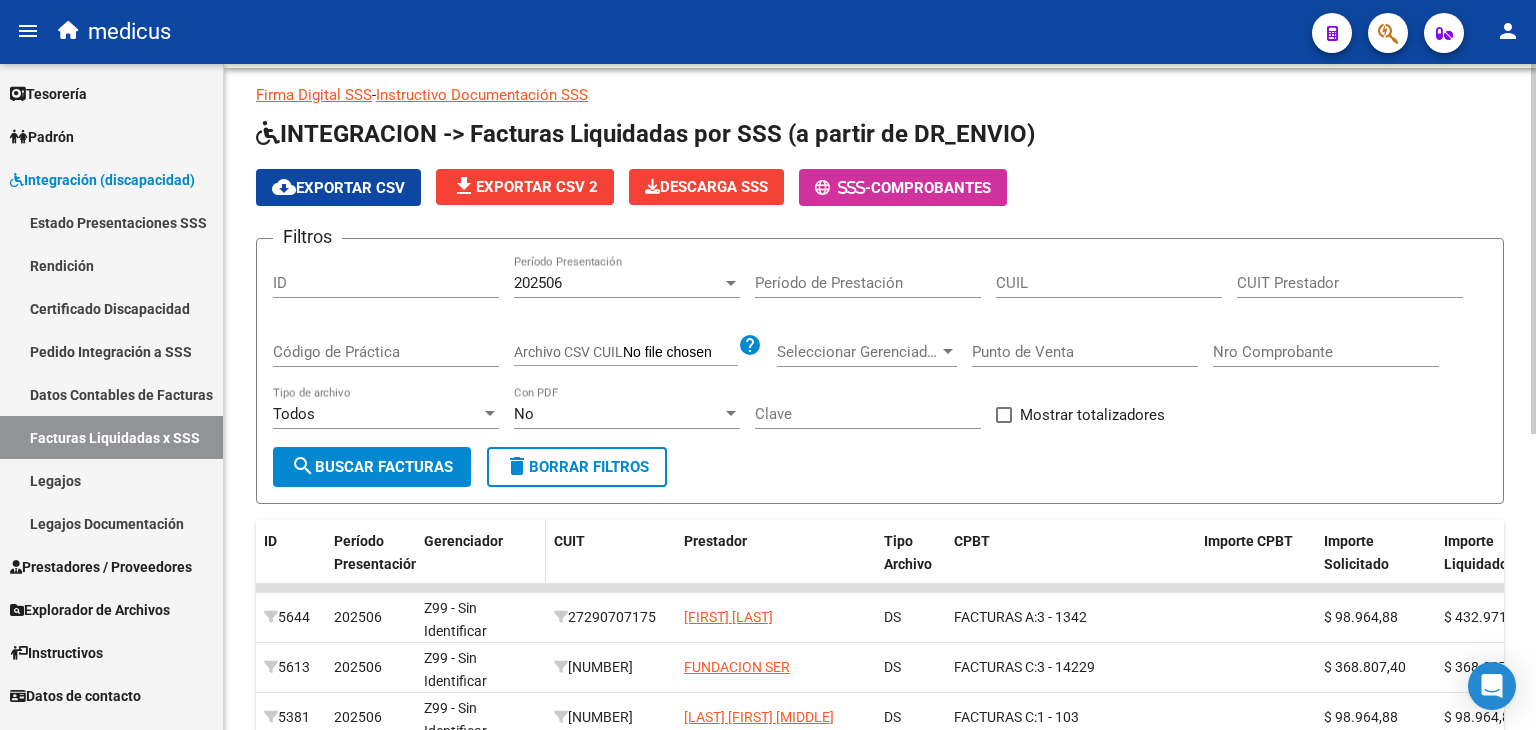 scroll, scrollTop: 8, scrollLeft: 0, axis: vertical 